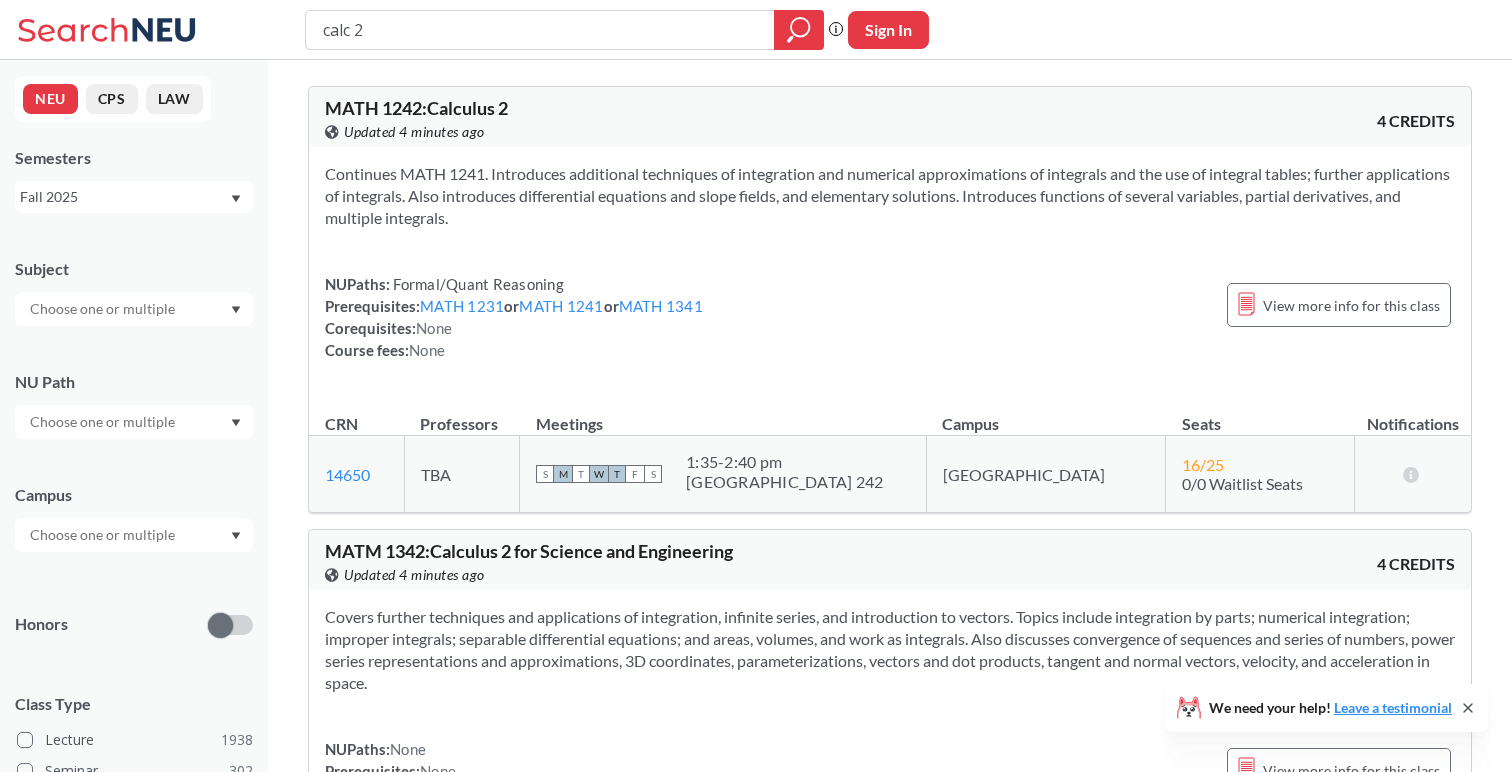 scroll, scrollTop: 0, scrollLeft: 0, axis: both 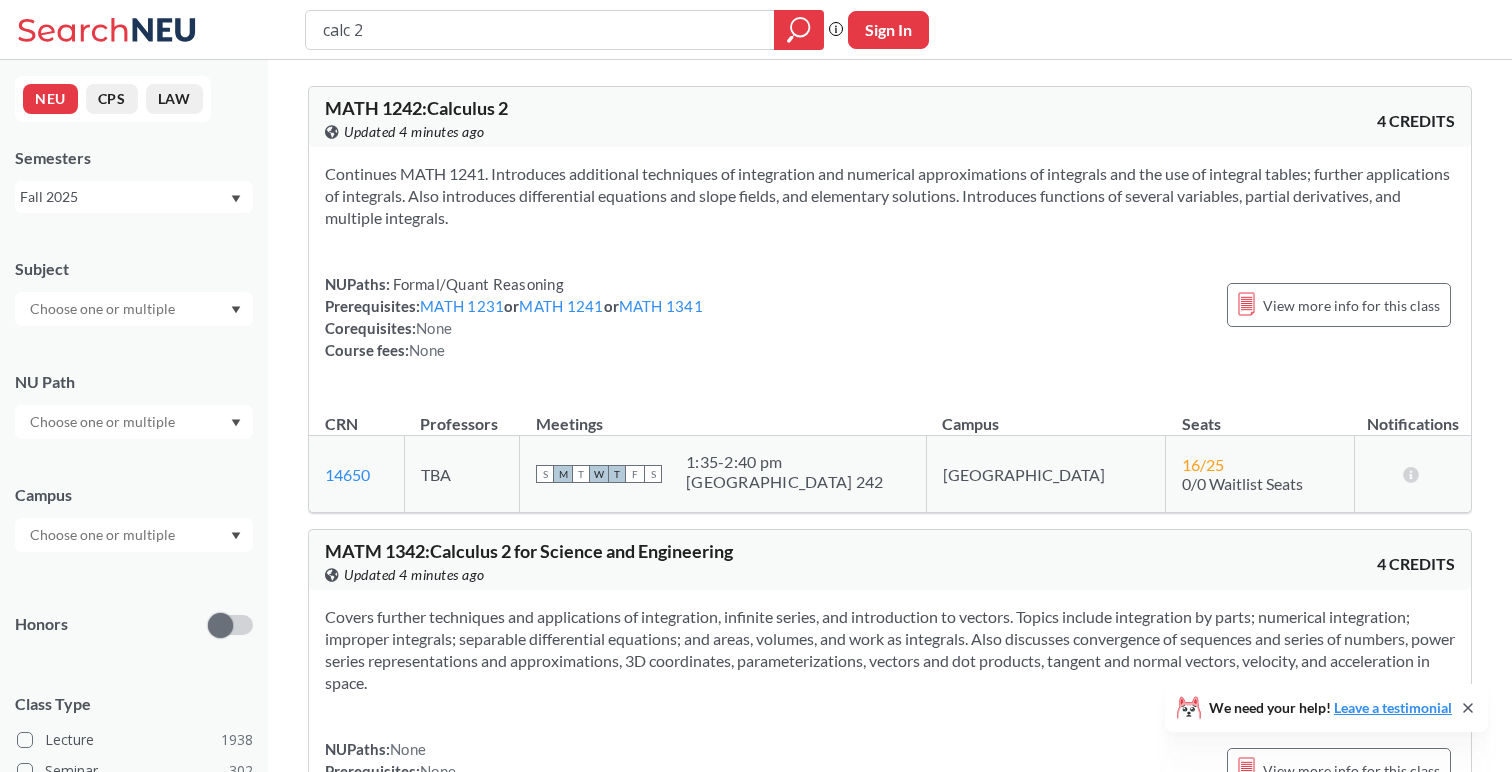 drag, startPoint x: 512, startPoint y: 34, endPoint x: 207, endPoint y: -58, distance: 318.5734 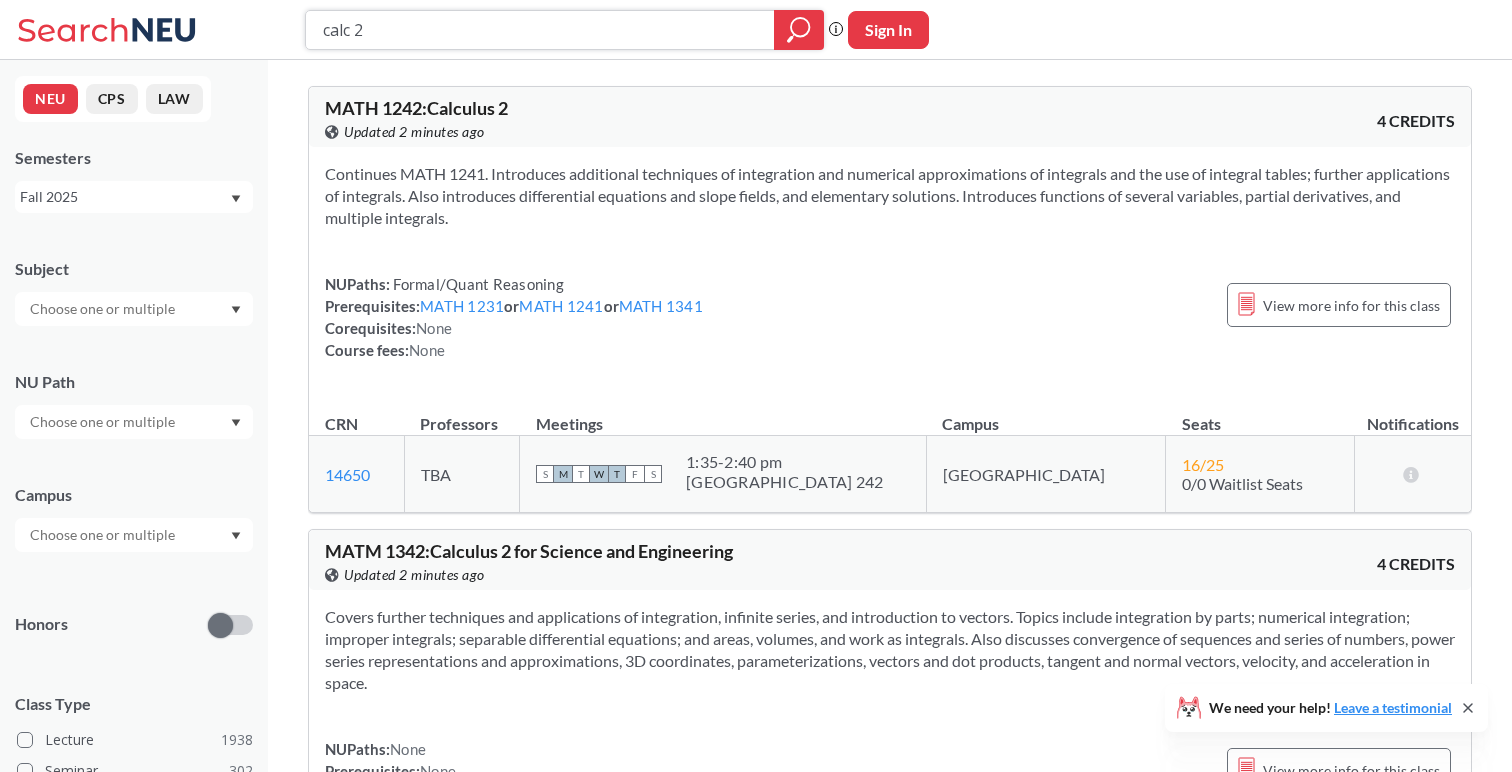 click on "calc 2" at bounding box center (540, 30) 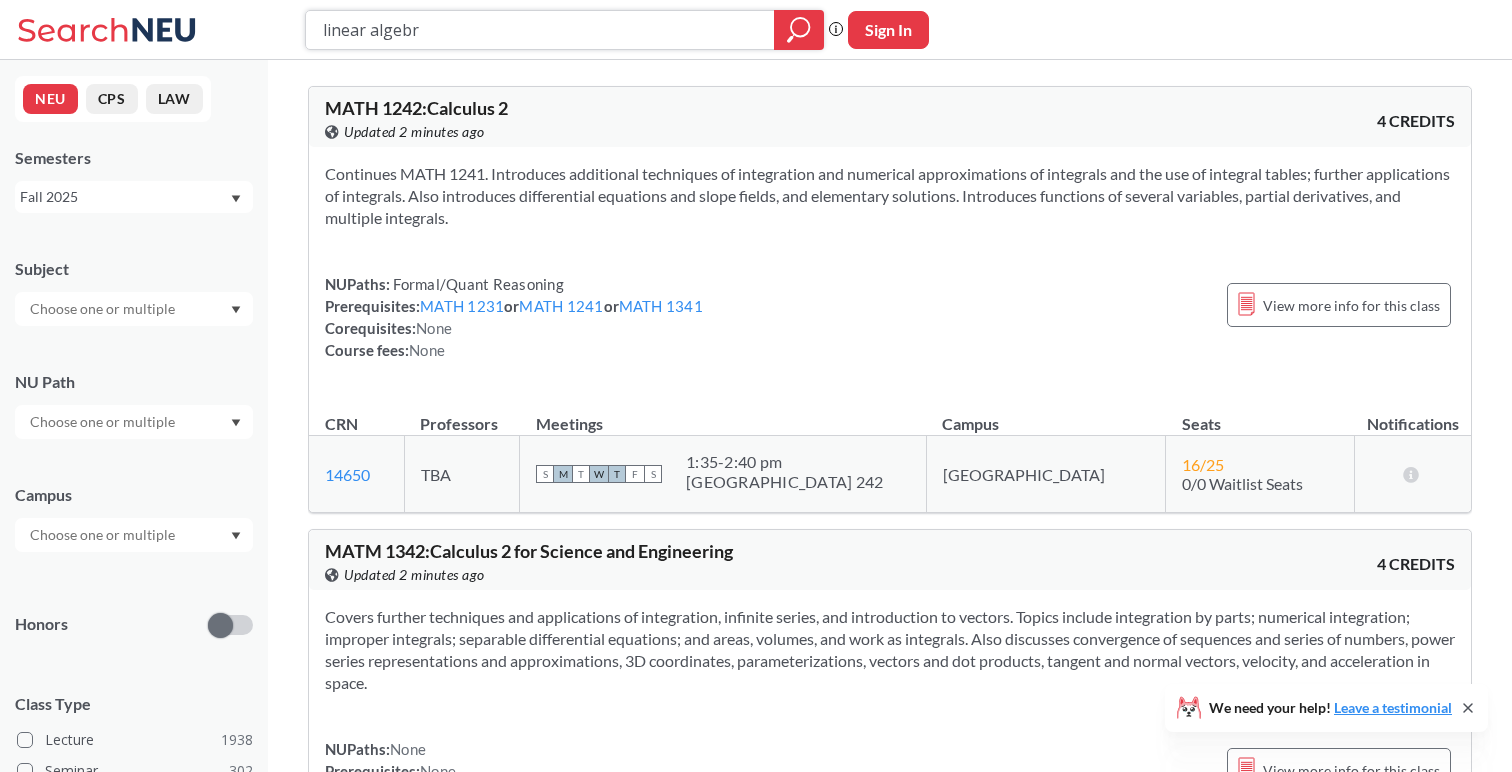 type on "linear algebra" 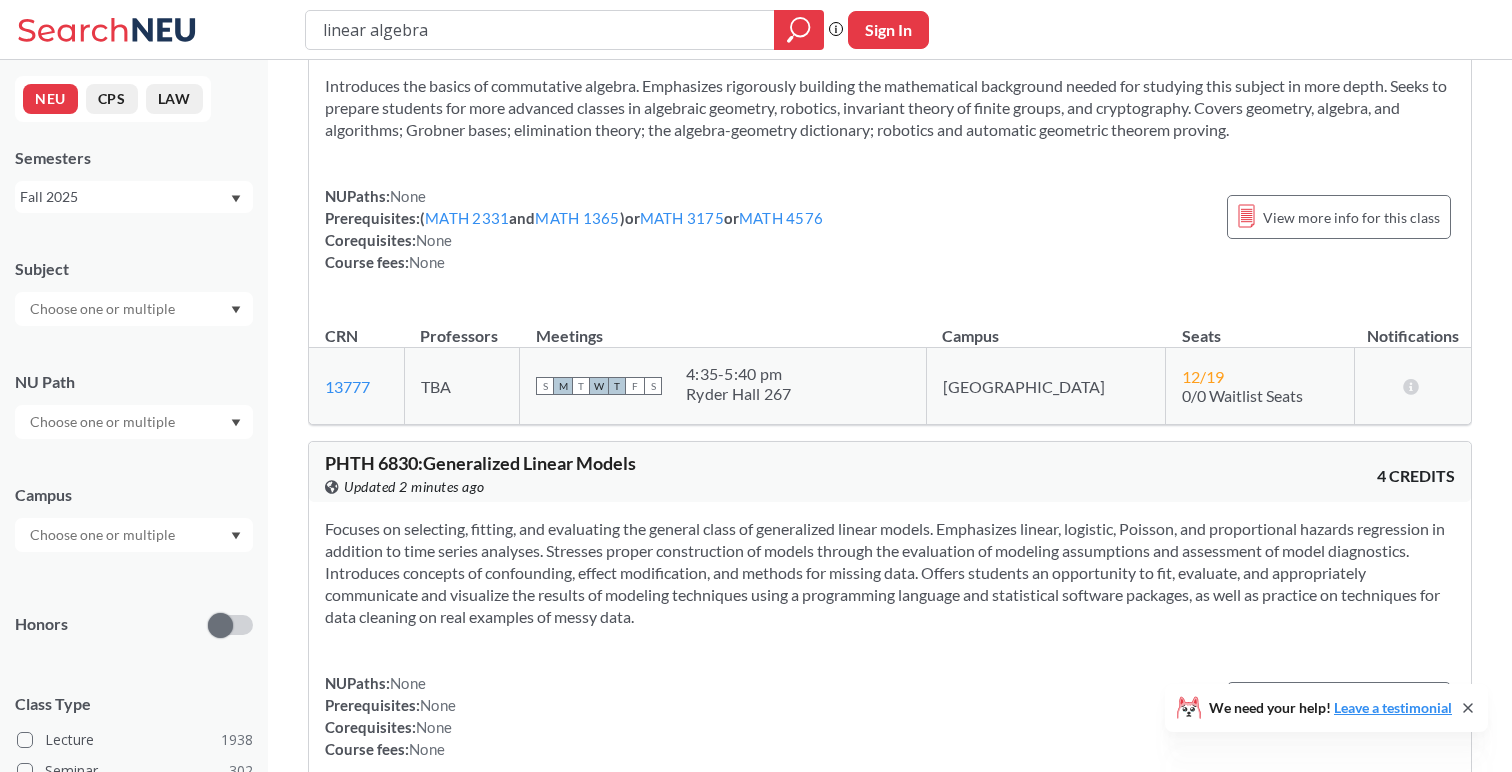 scroll, scrollTop: 4987, scrollLeft: 0, axis: vertical 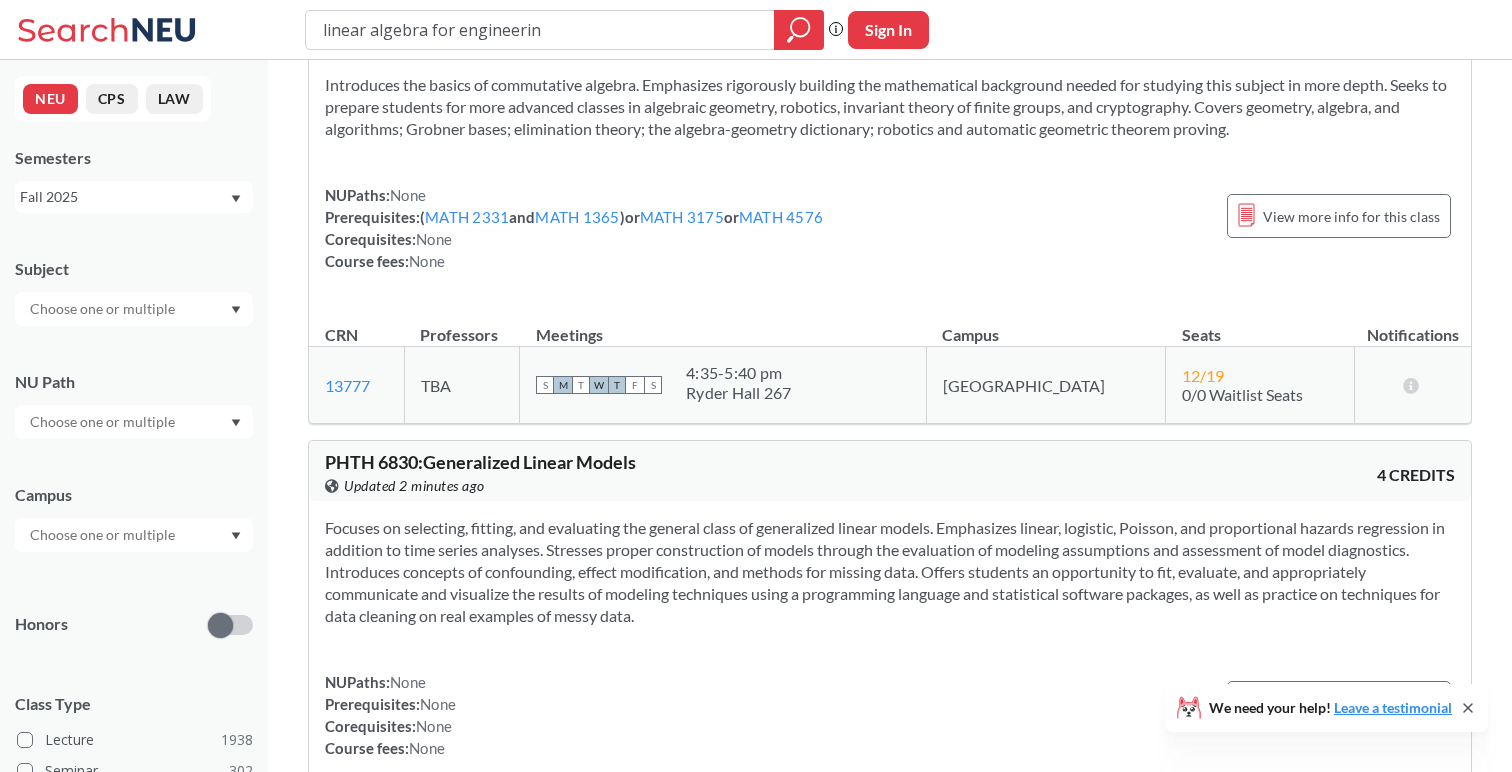 type on "linear algebra for engineering" 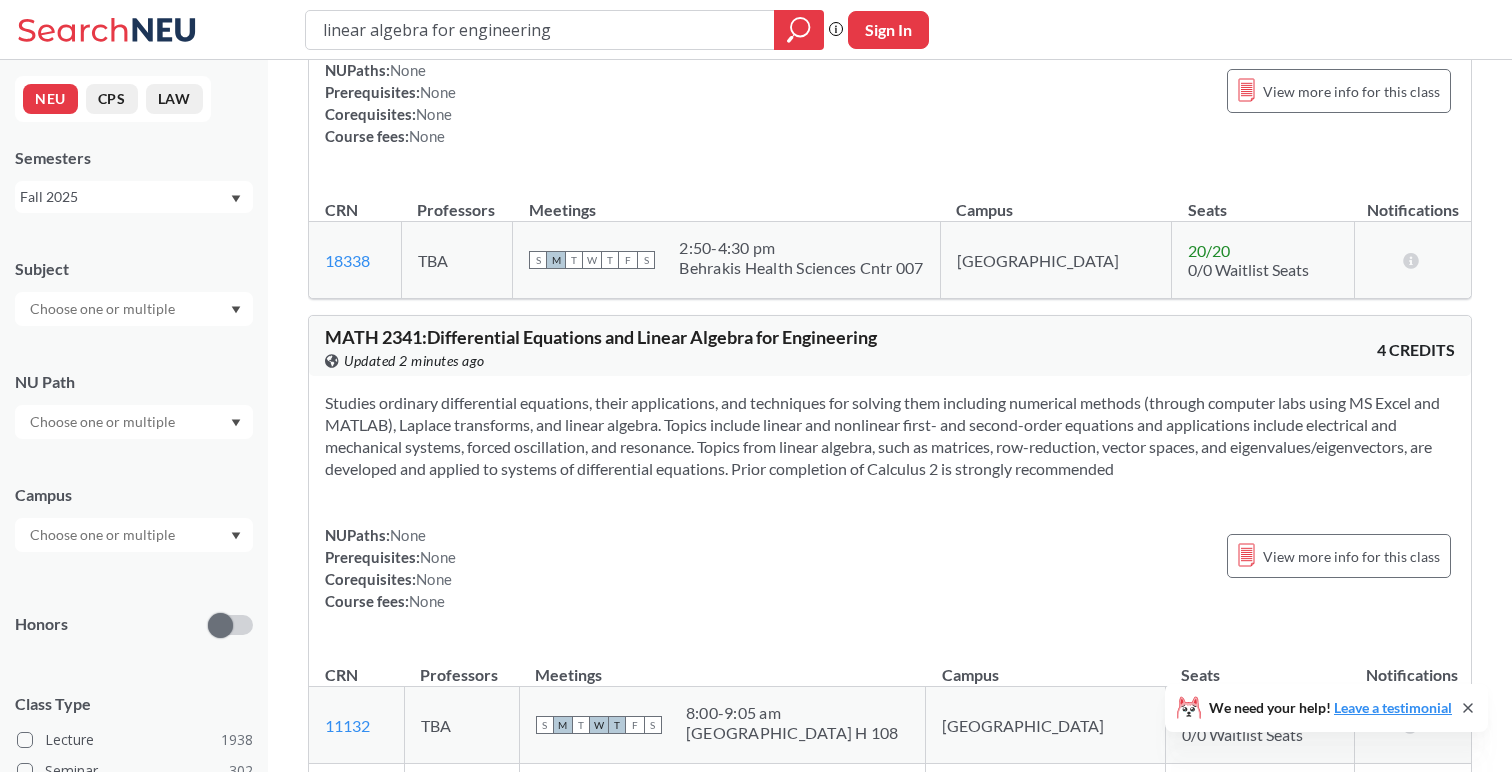 scroll, scrollTop: 875, scrollLeft: 0, axis: vertical 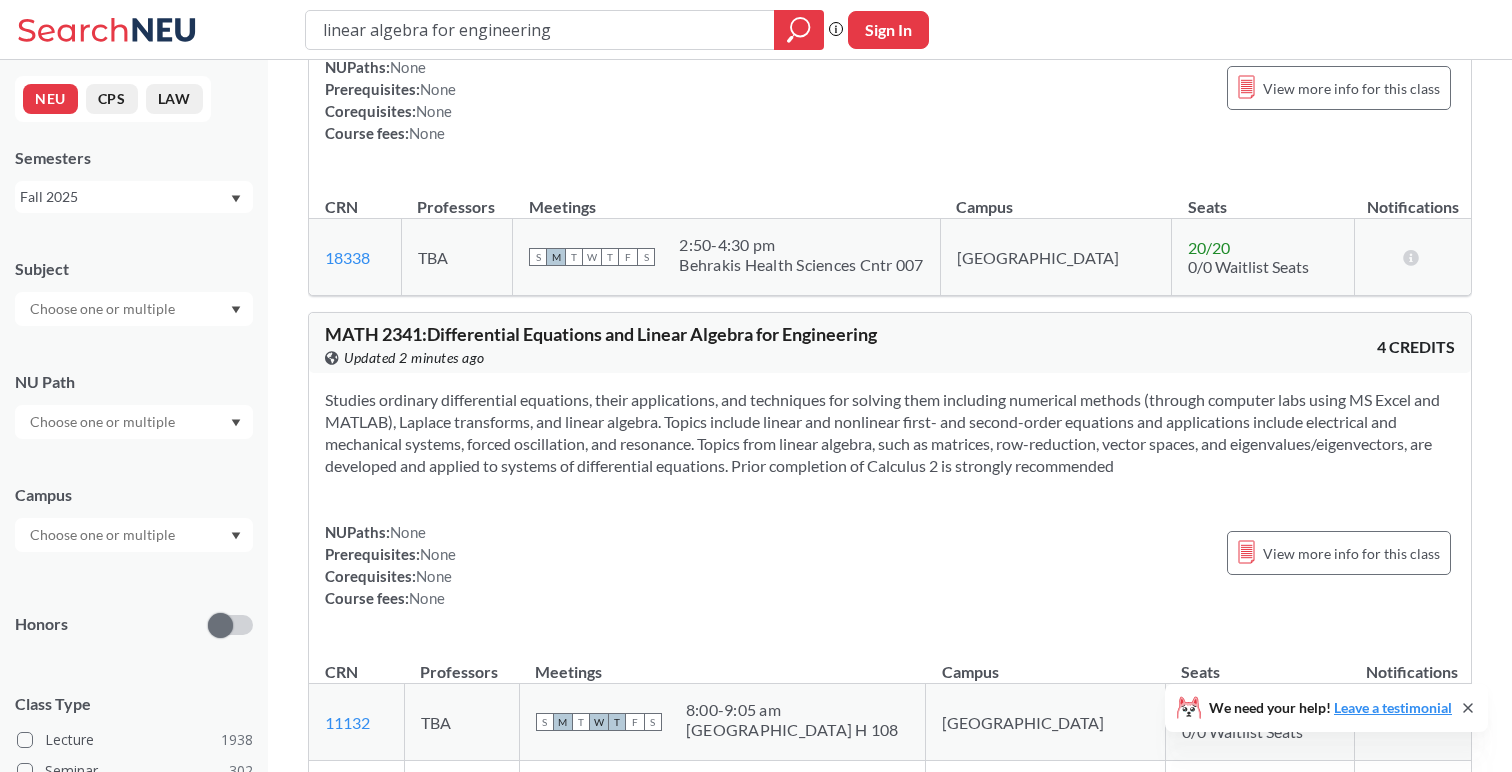 click on "MATH   2341 :  Differential Equations and Linear Algebra for Engineering" at bounding box center (601, 334) 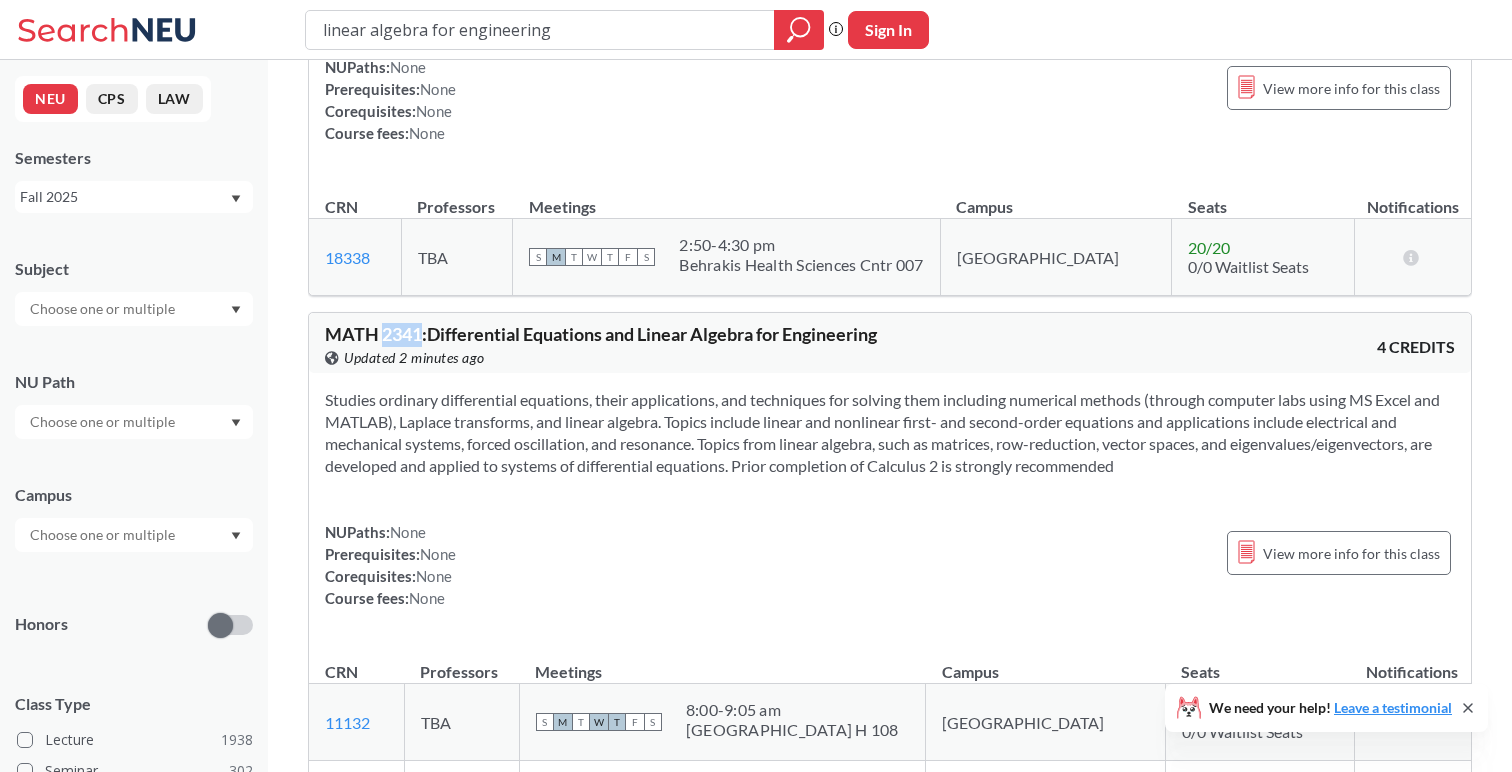 click on "MATH   2341 :  Differential Equations and Linear Algebra for Engineering" at bounding box center [601, 334] 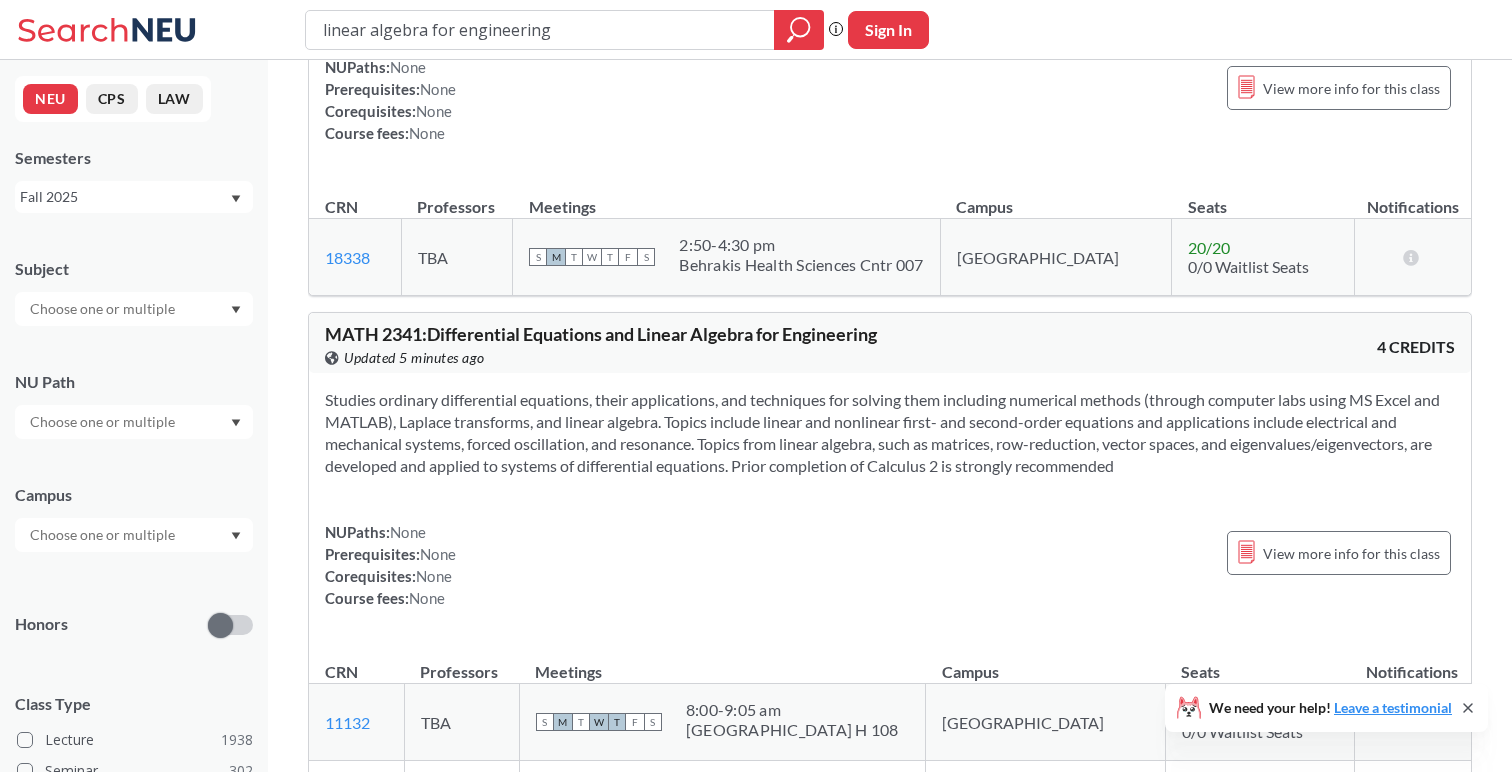 click at bounding box center (104, 535) 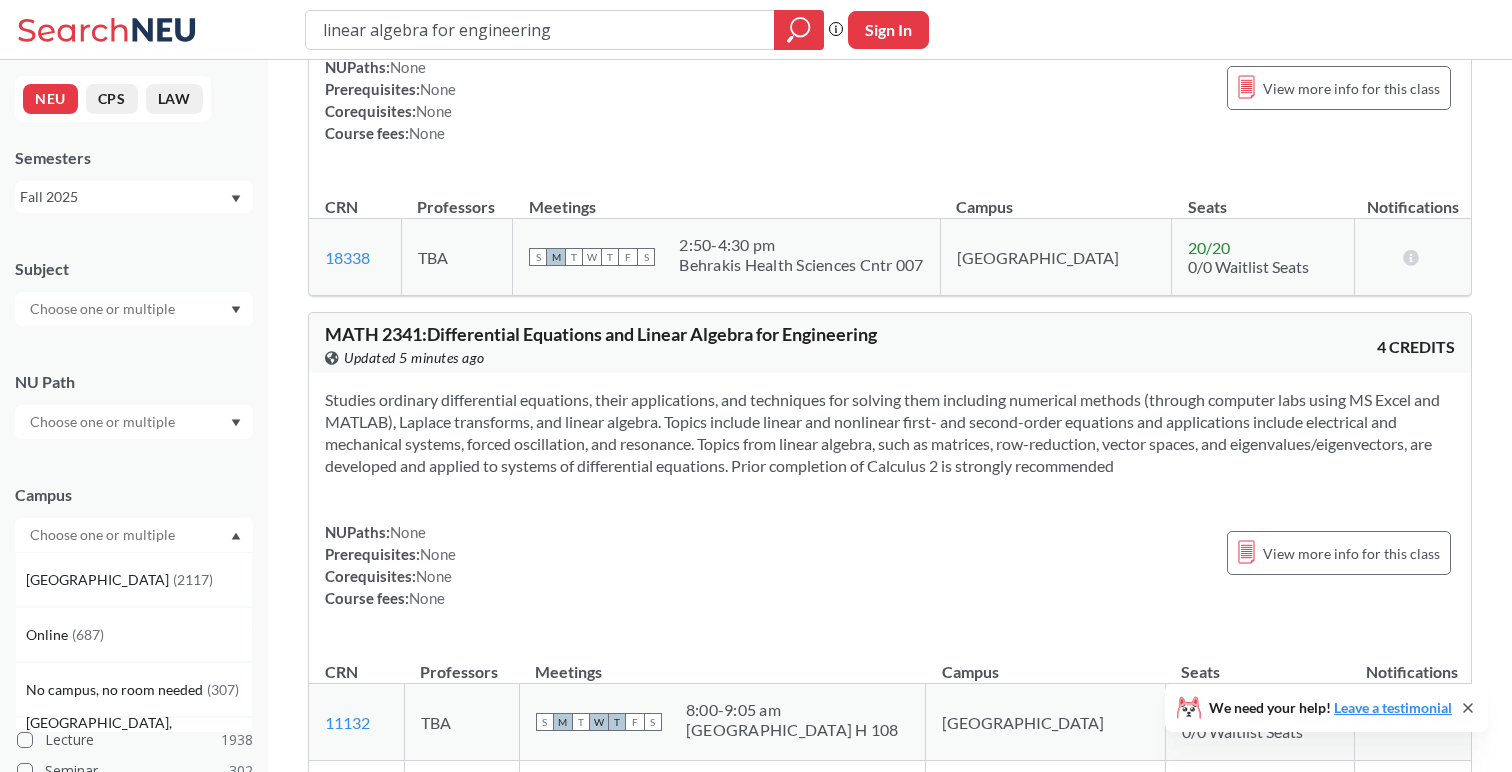click on "Fall 2025" at bounding box center [124, 197] 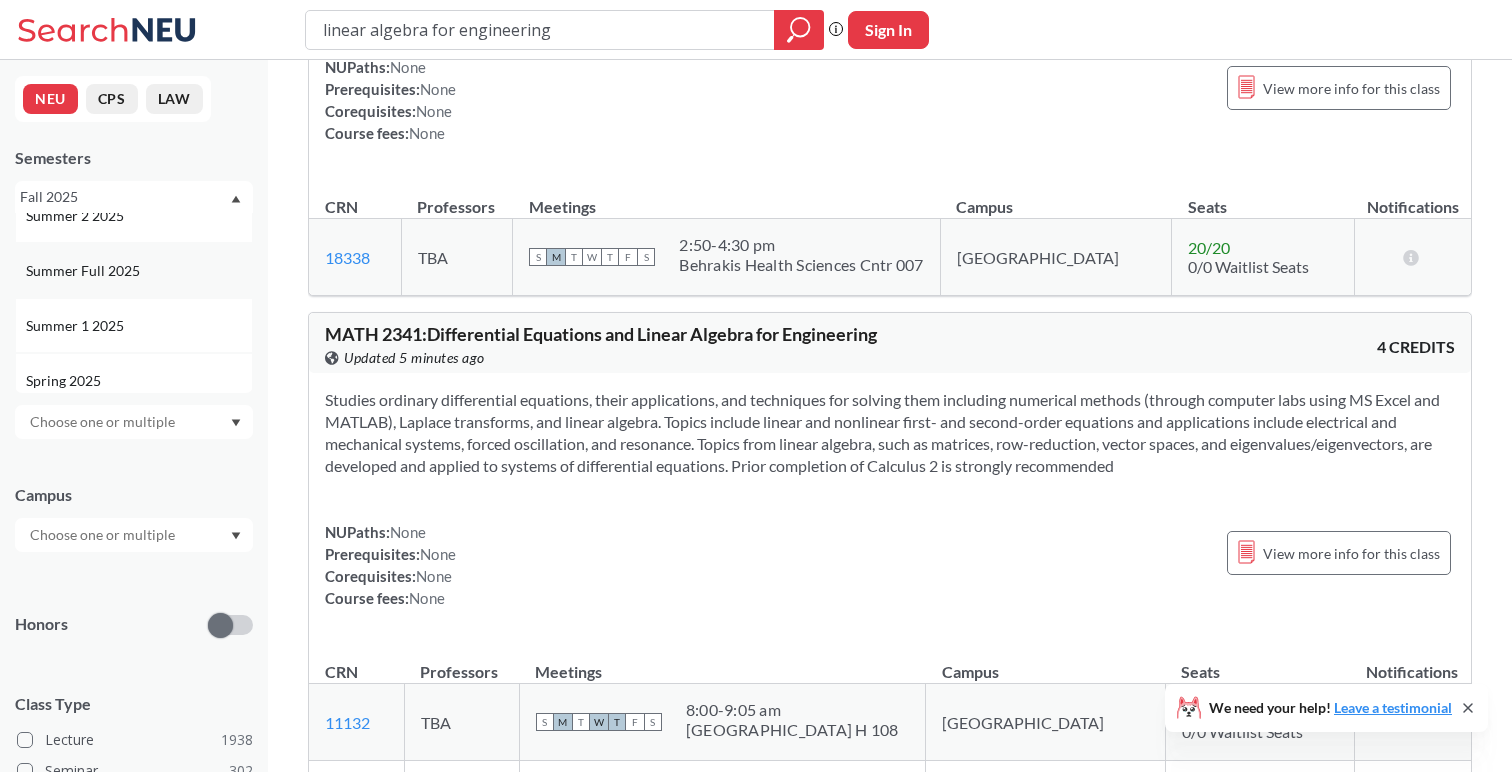 scroll, scrollTop: 90, scrollLeft: 0, axis: vertical 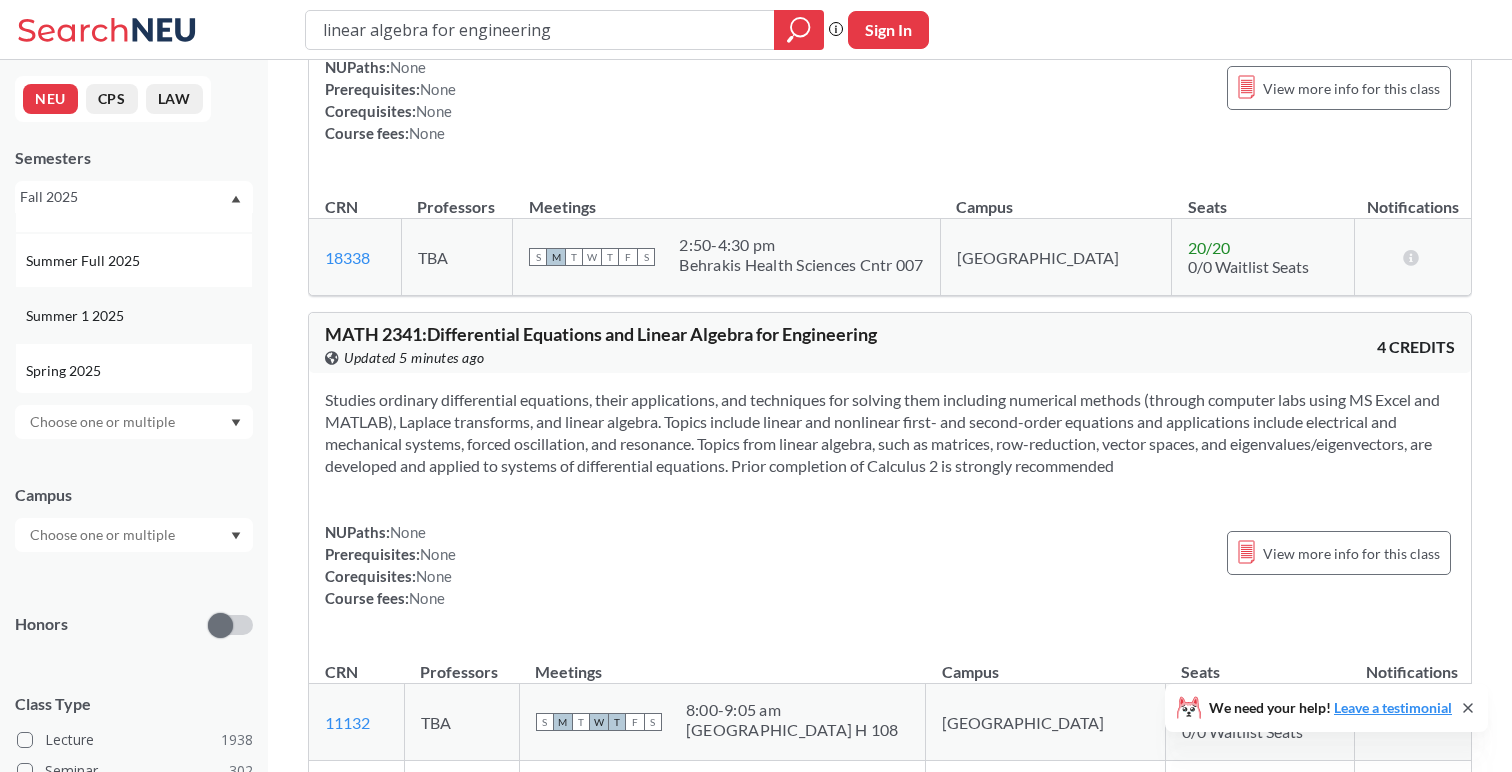 click on "Summer 1 2025" at bounding box center [139, 316] 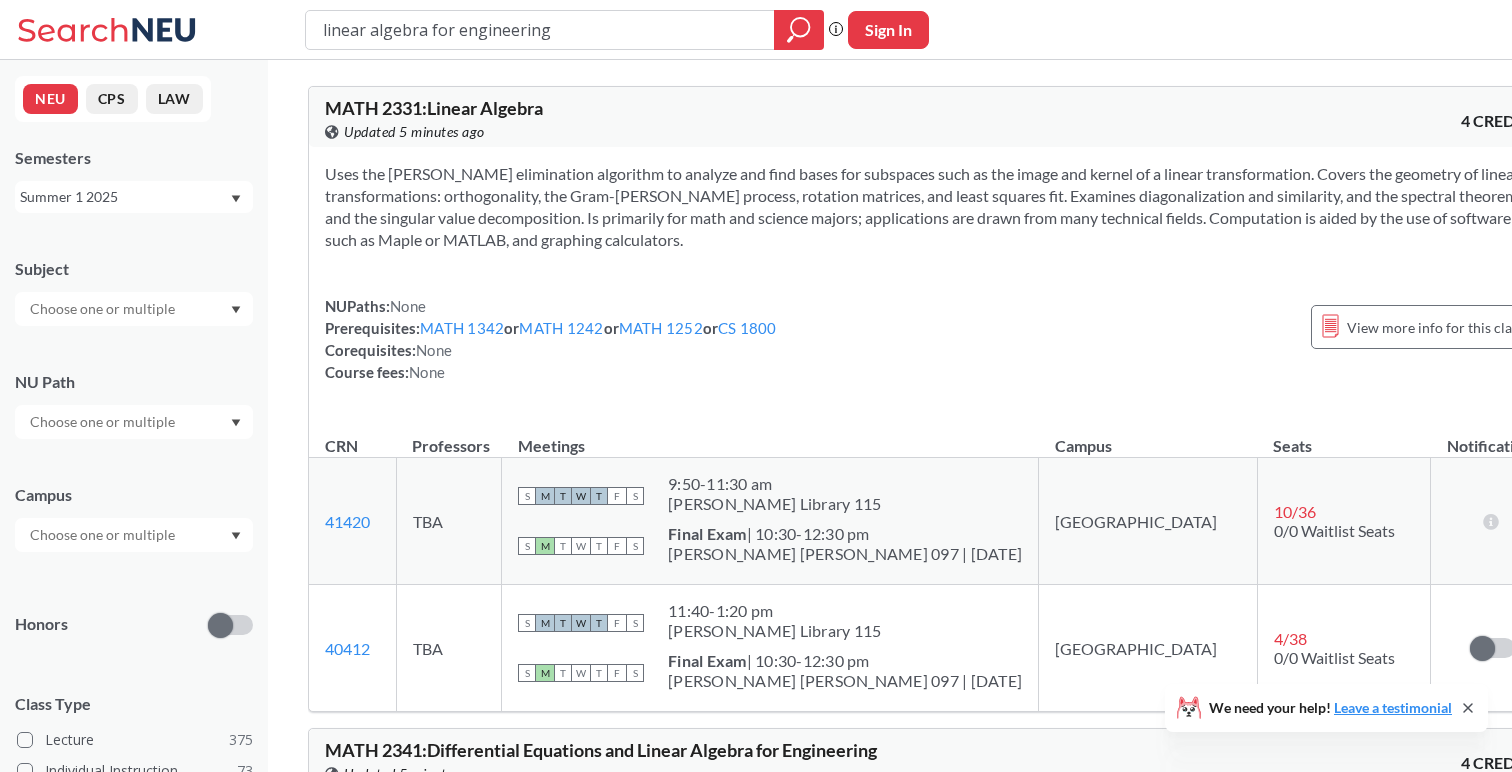 drag, startPoint x: 595, startPoint y: 26, endPoint x: 148, endPoint y: -25, distance: 449.9 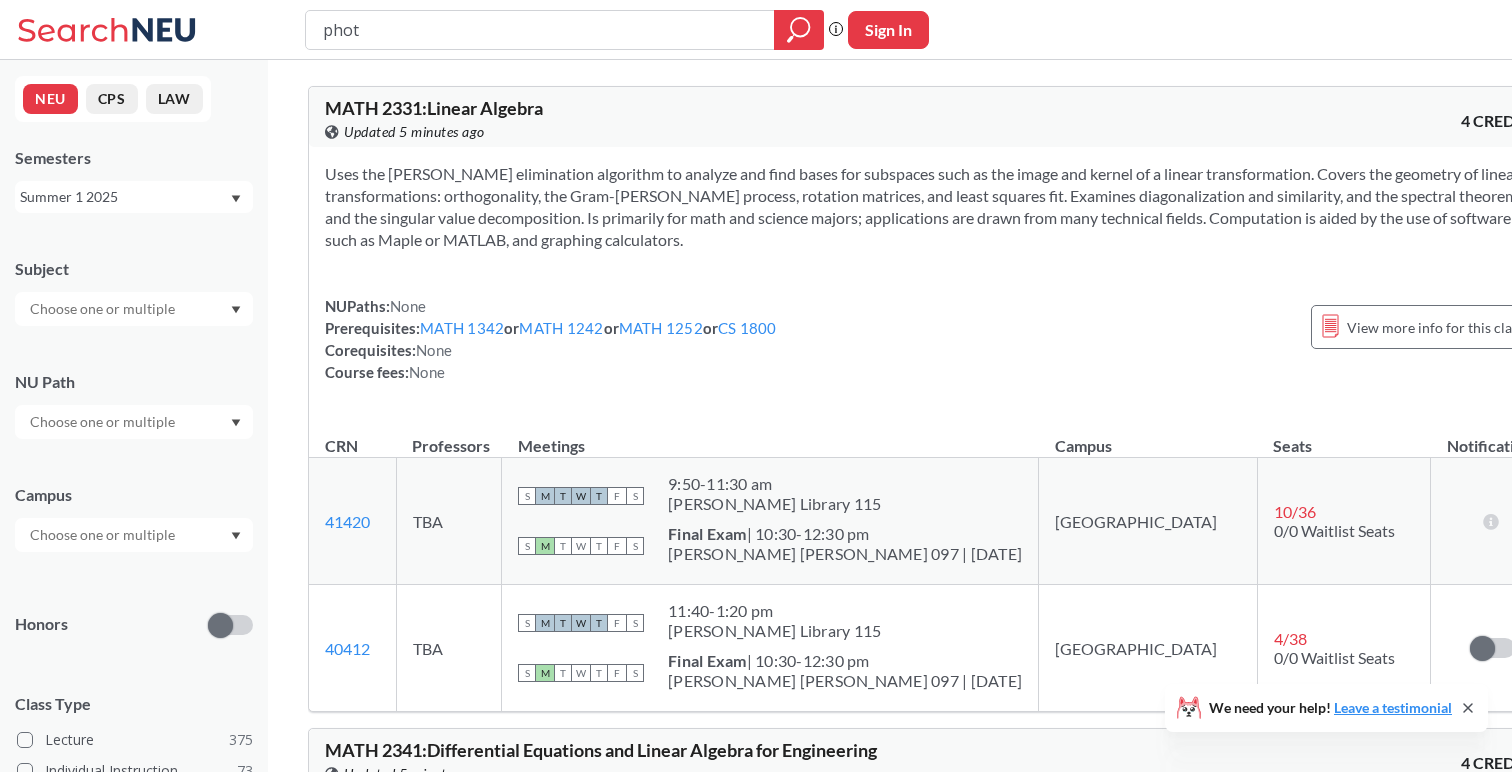 type on "photo" 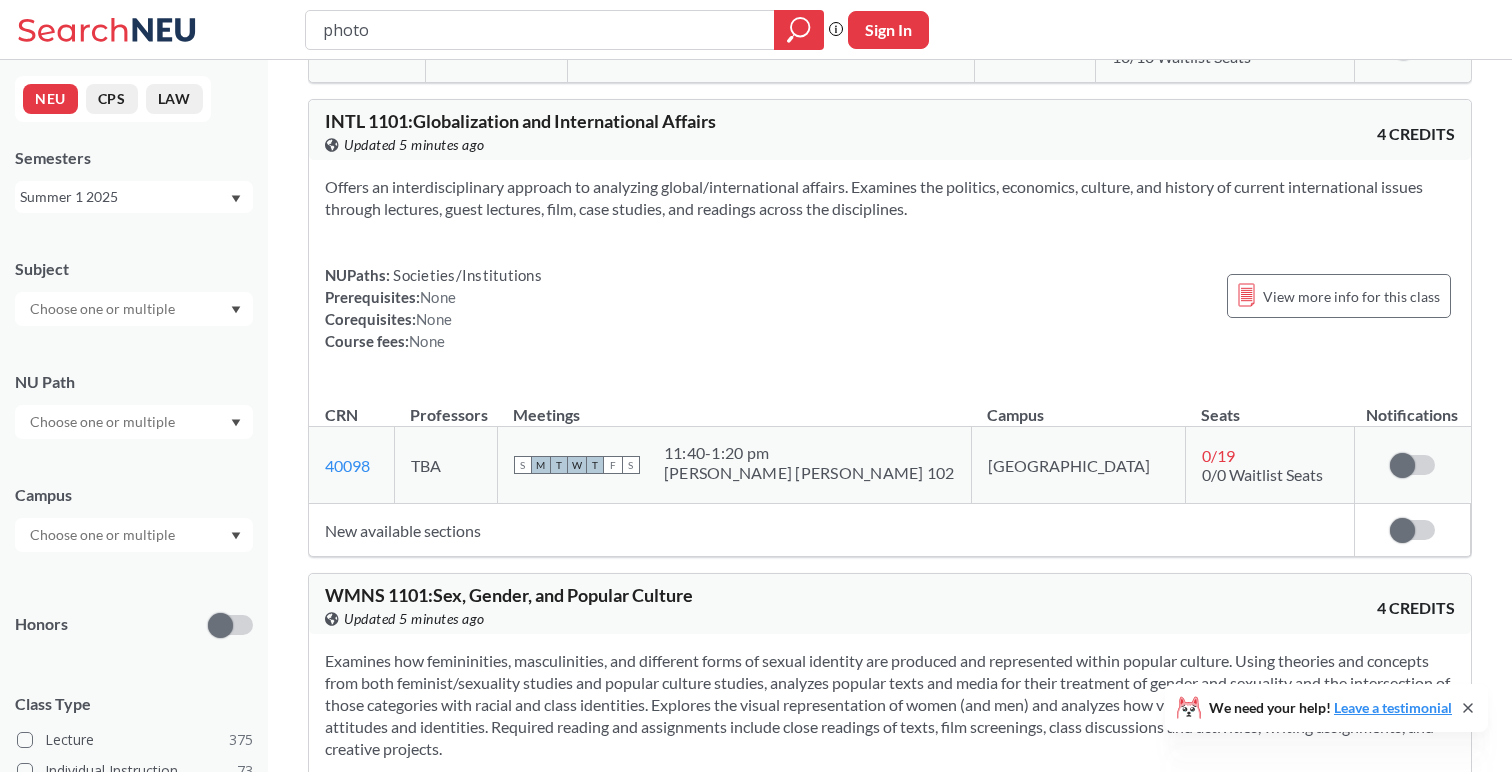 scroll, scrollTop: 2413, scrollLeft: 0, axis: vertical 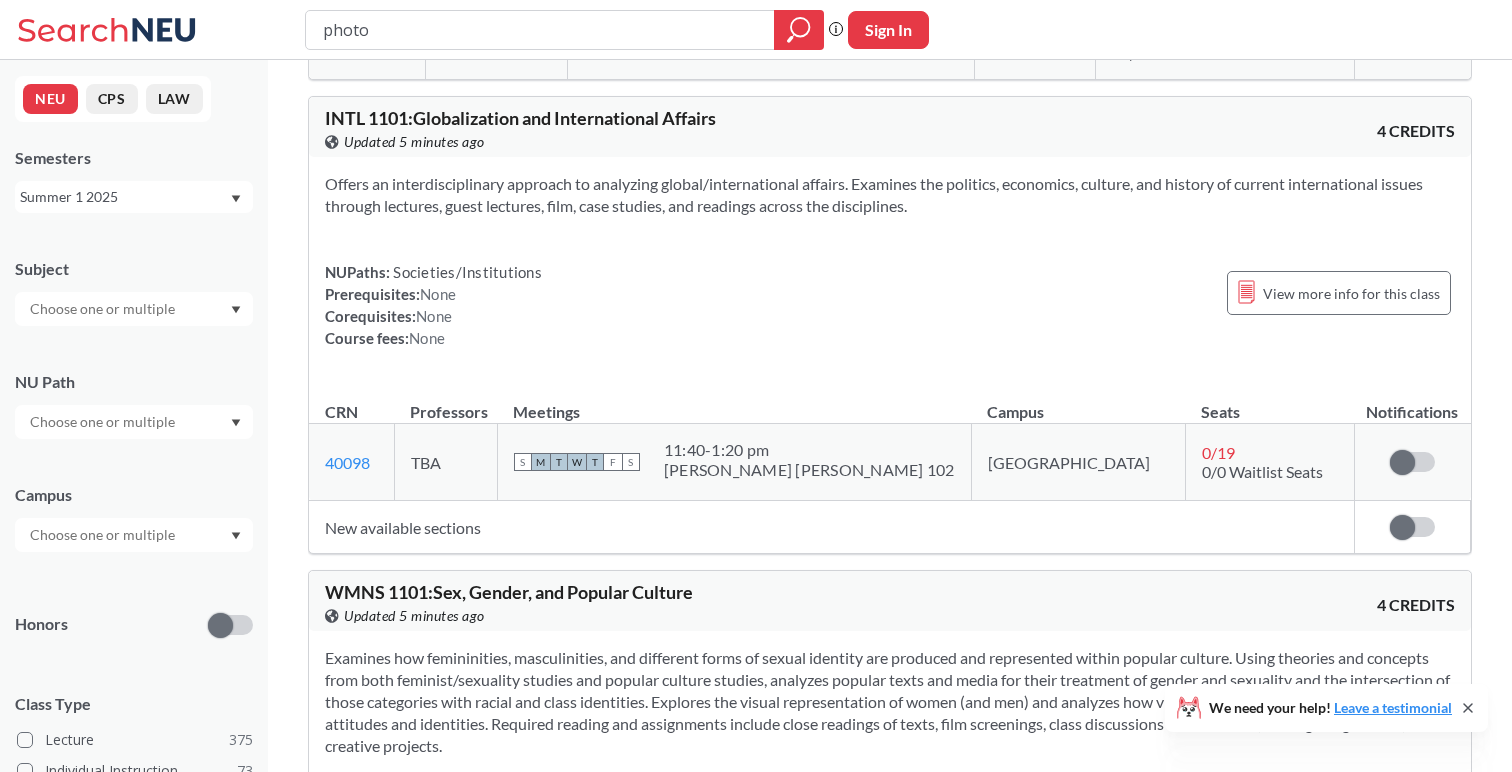 drag, startPoint x: 409, startPoint y: 18, endPoint x: 280, endPoint y: -7, distance: 131.40015 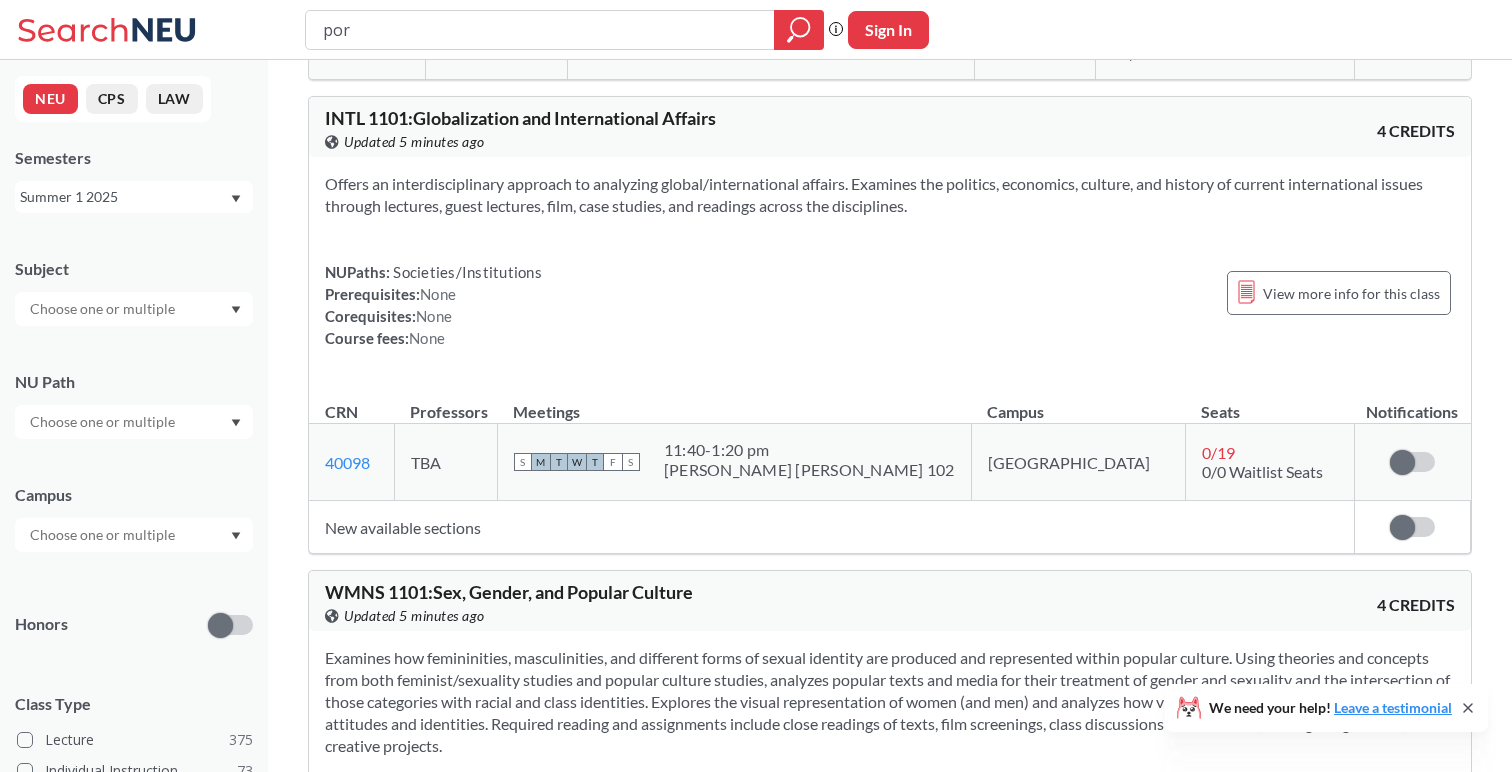 type on "porn" 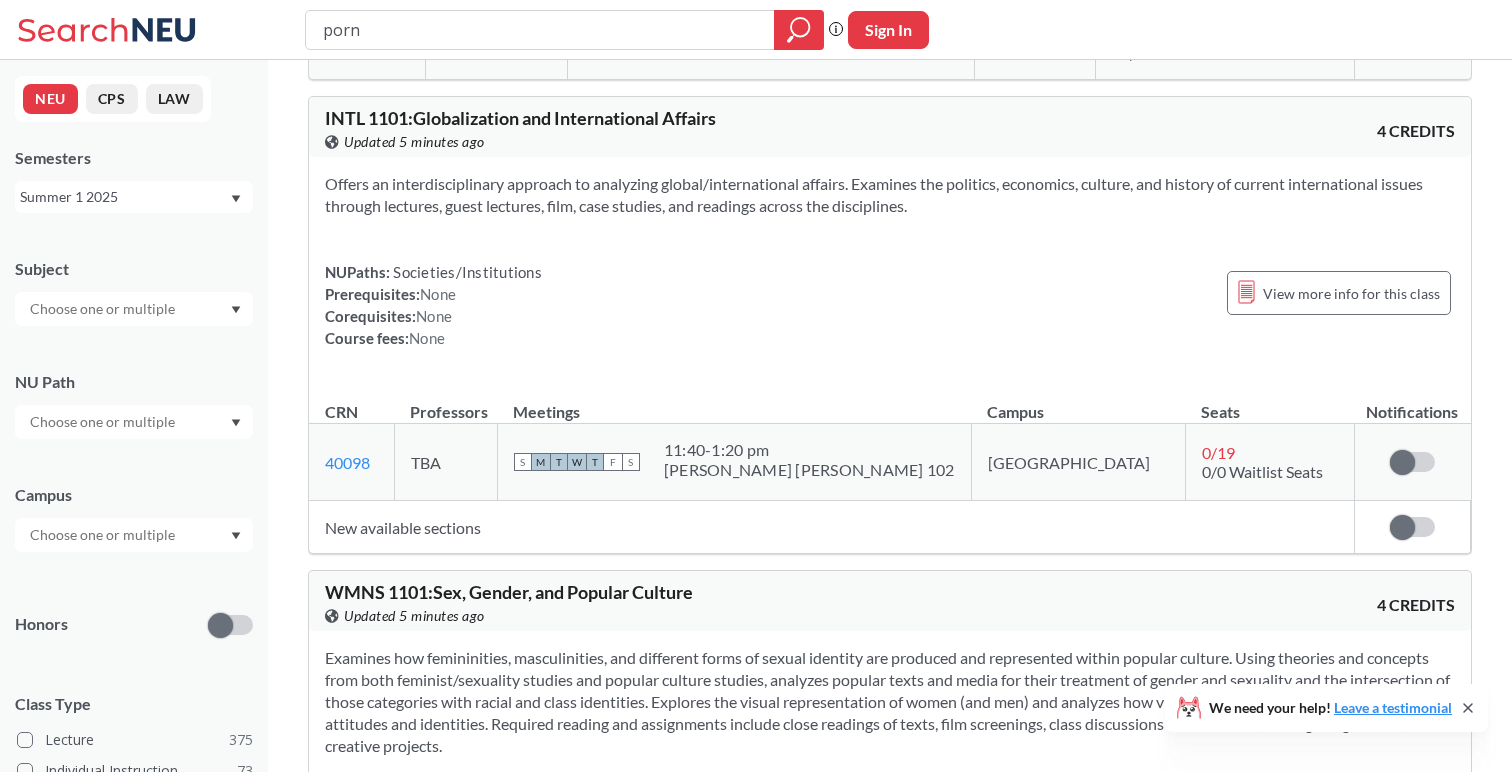 scroll, scrollTop: 0, scrollLeft: 0, axis: both 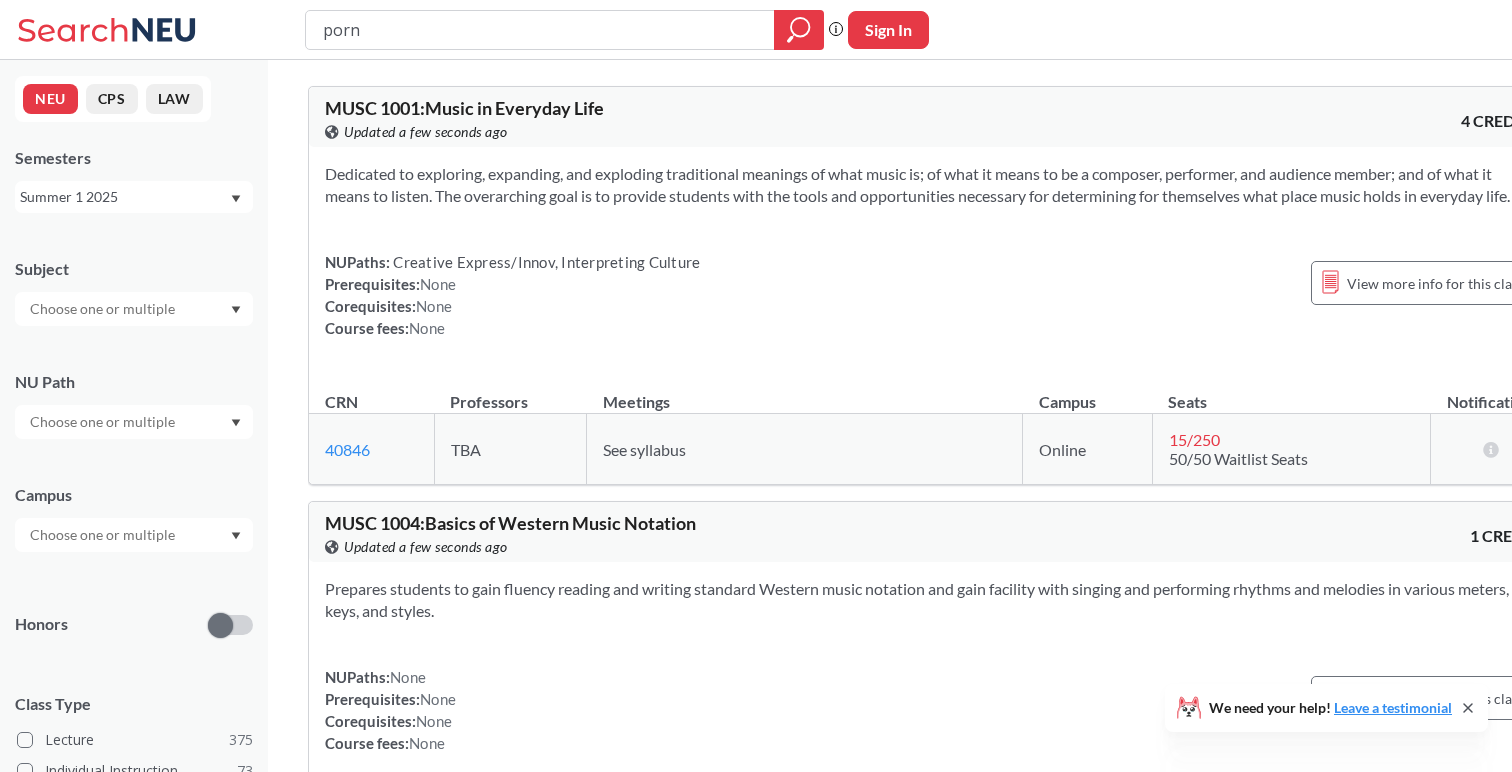 click on "porn" at bounding box center [540, 30] 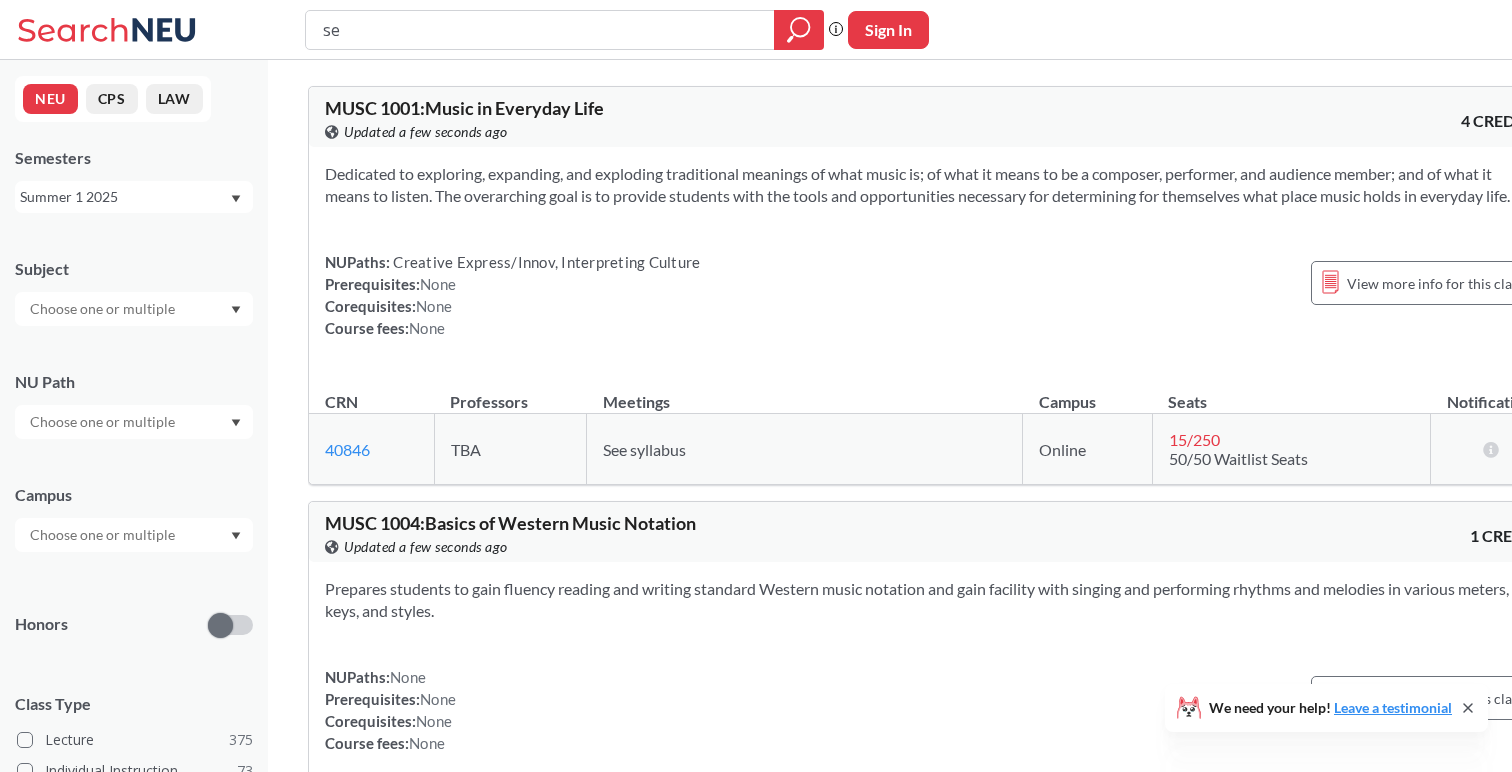 type on "s" 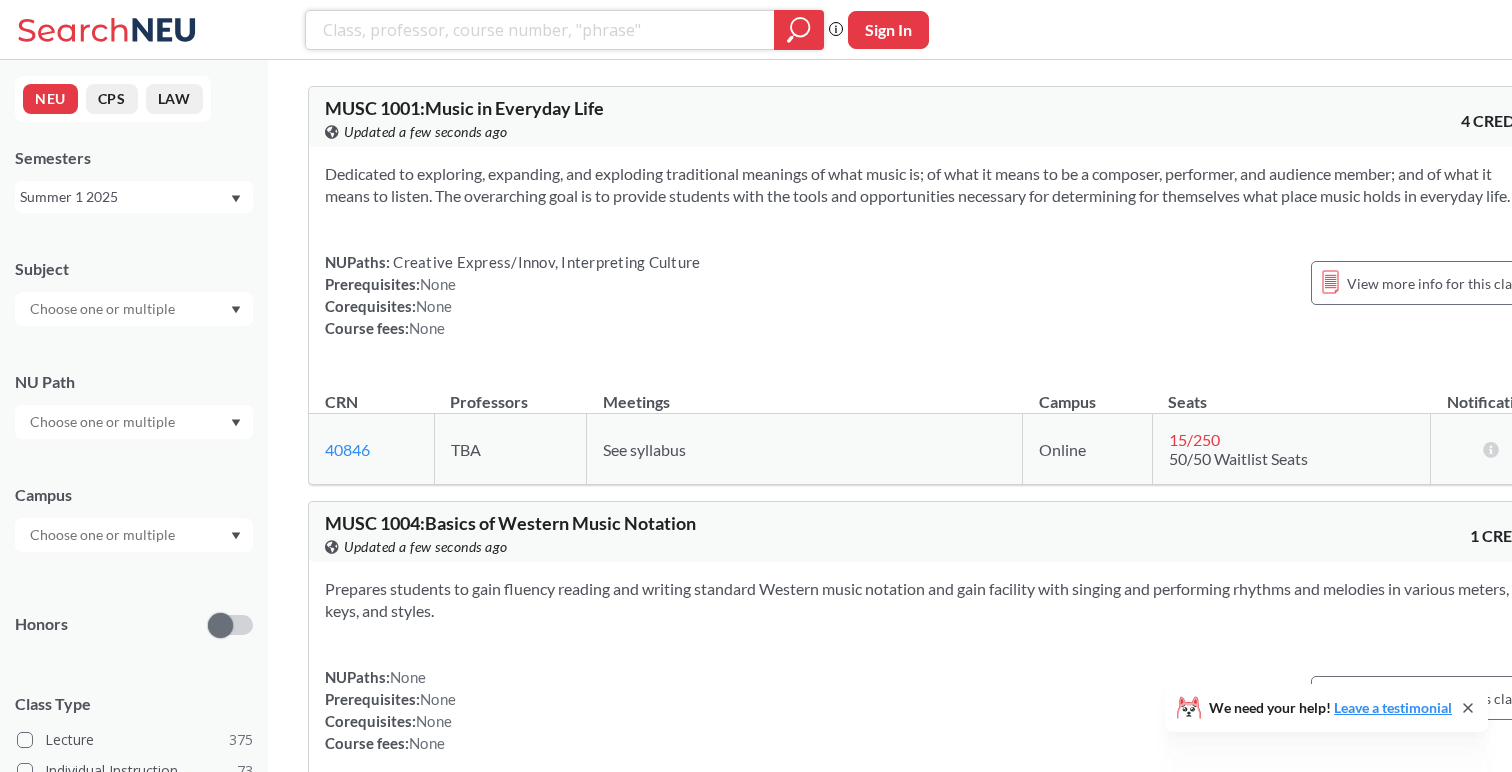 type on "e" 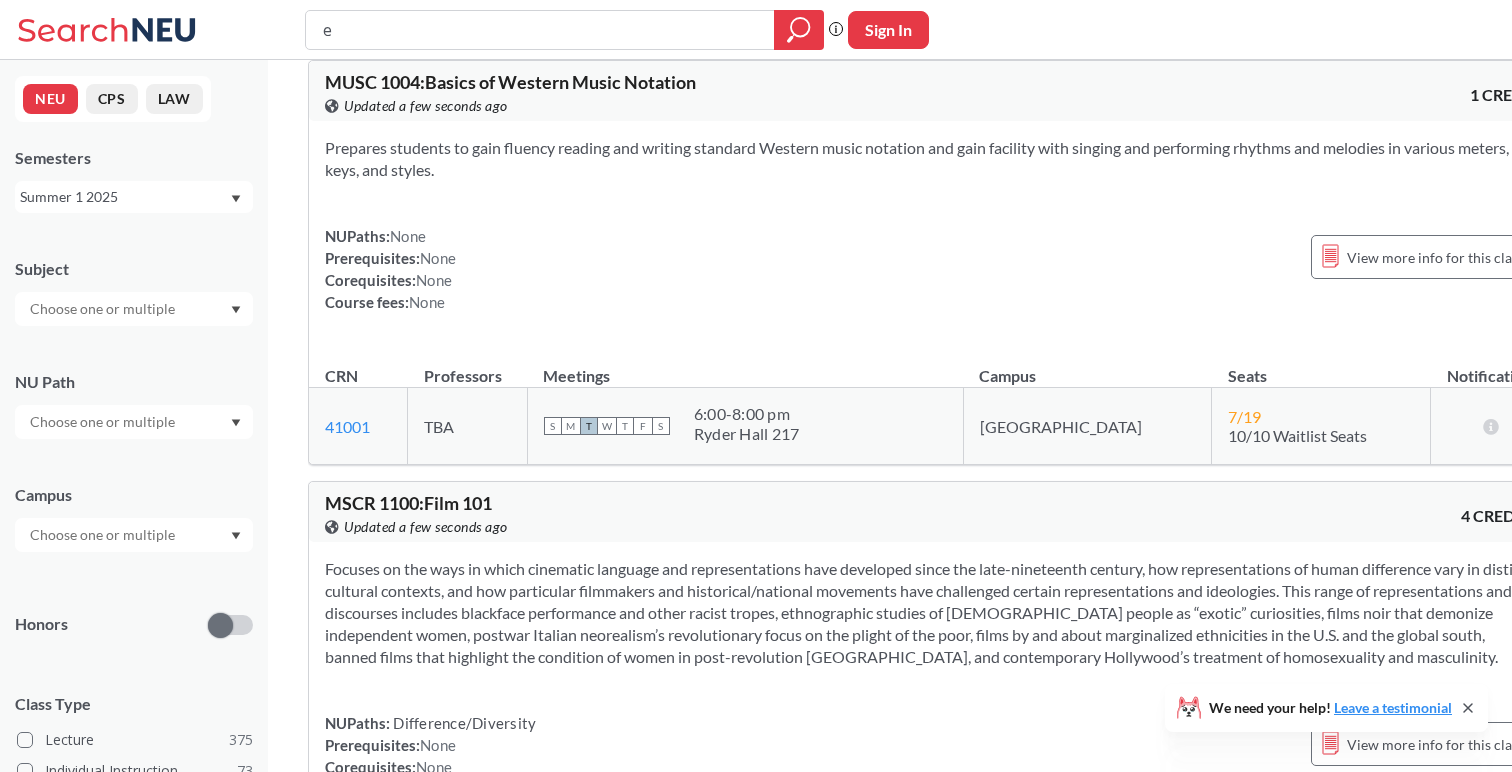 scroll, scrollTop: 454, scrollLeft: 0, axis: vertical 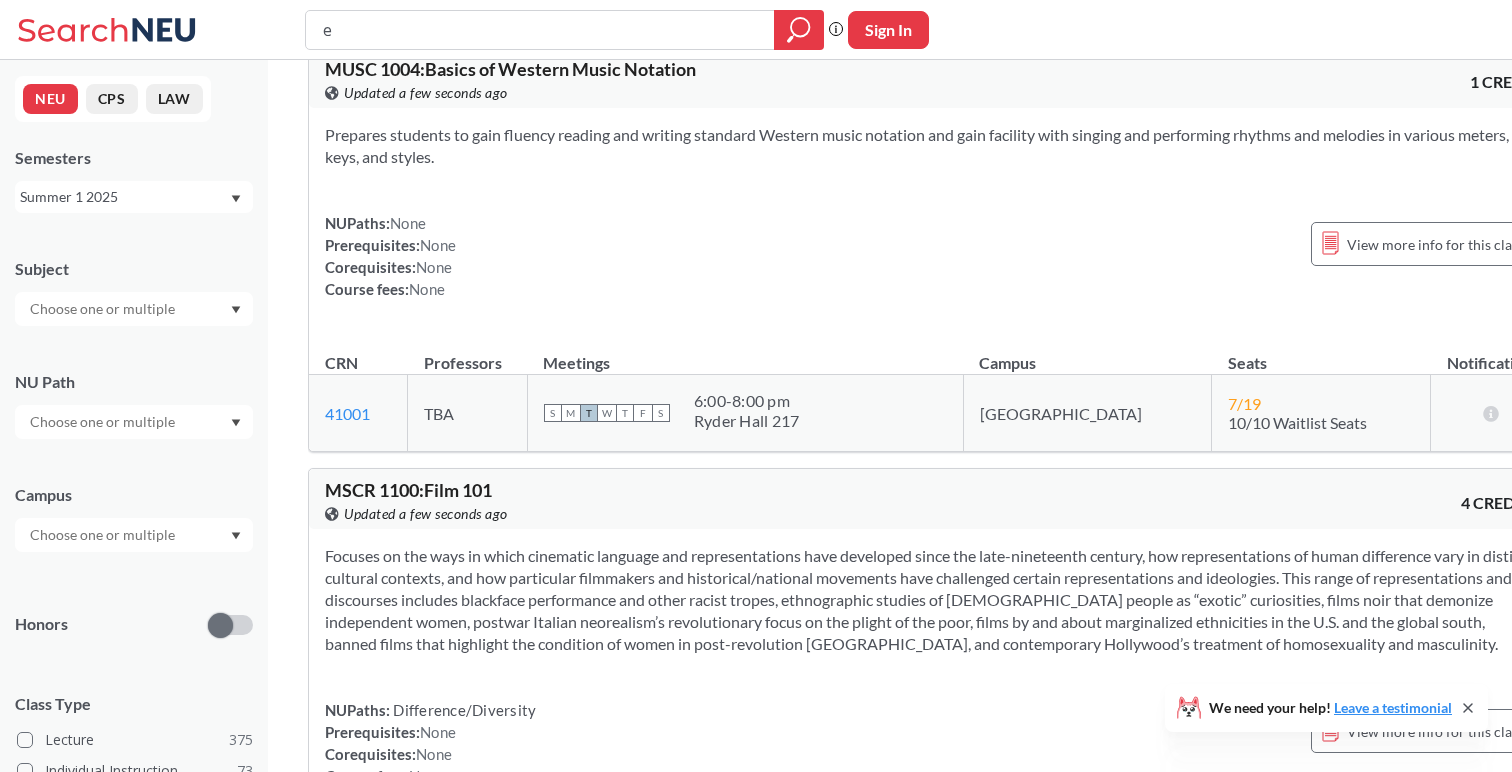 click on "e" at bounding box center [540, 30] 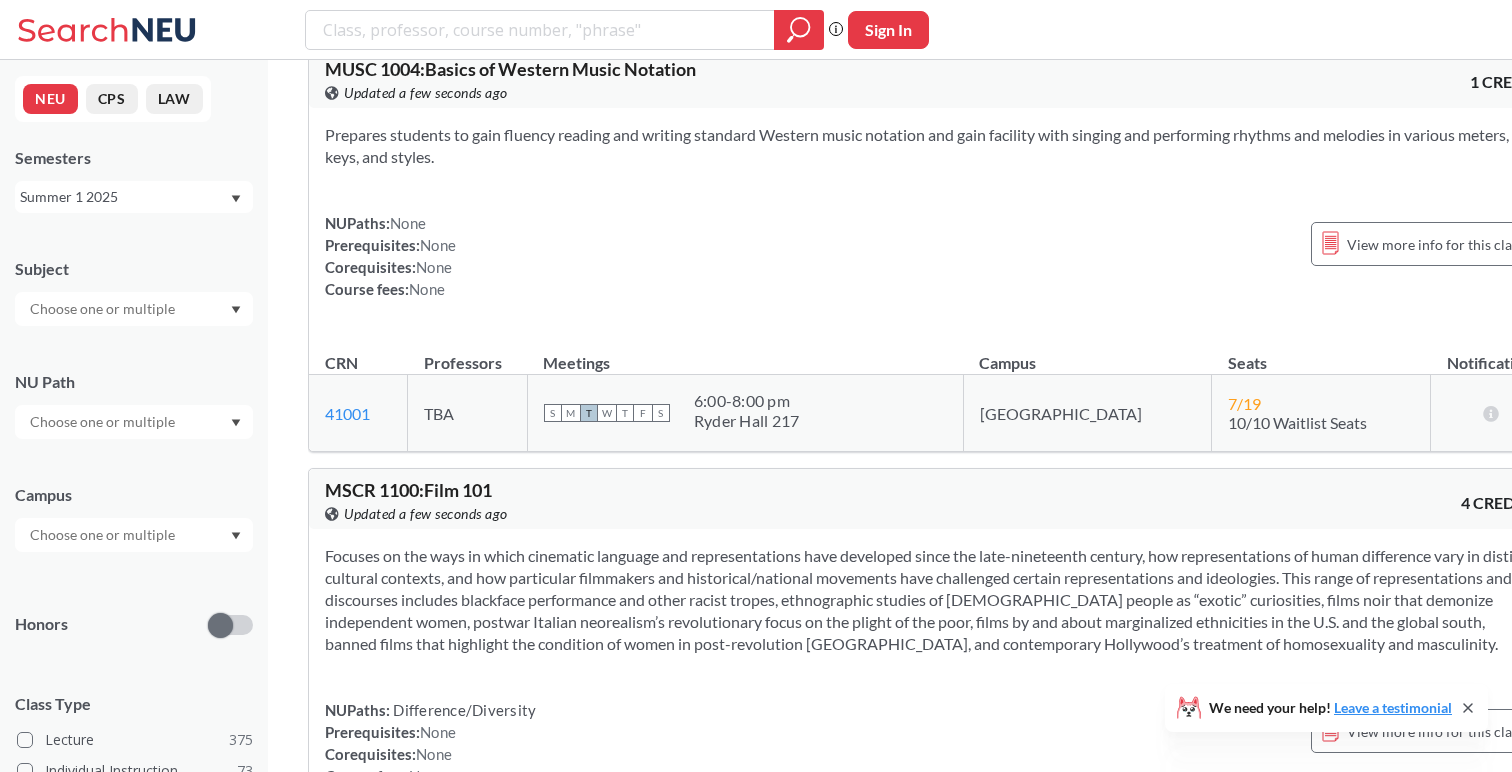 scroll, scrollTop: 0, scrollLeft: 0, axis: both 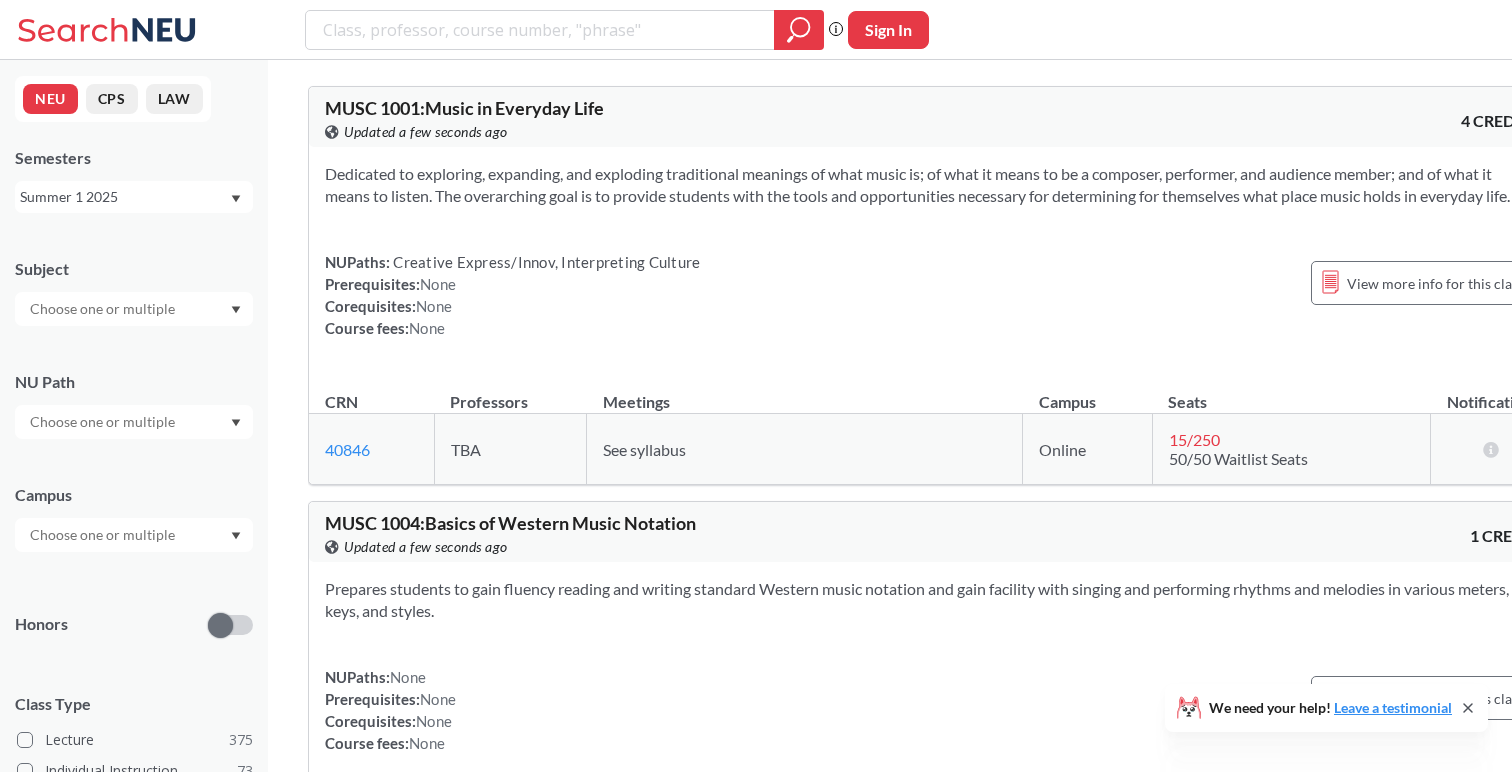 click at bounding box center (104, 422) 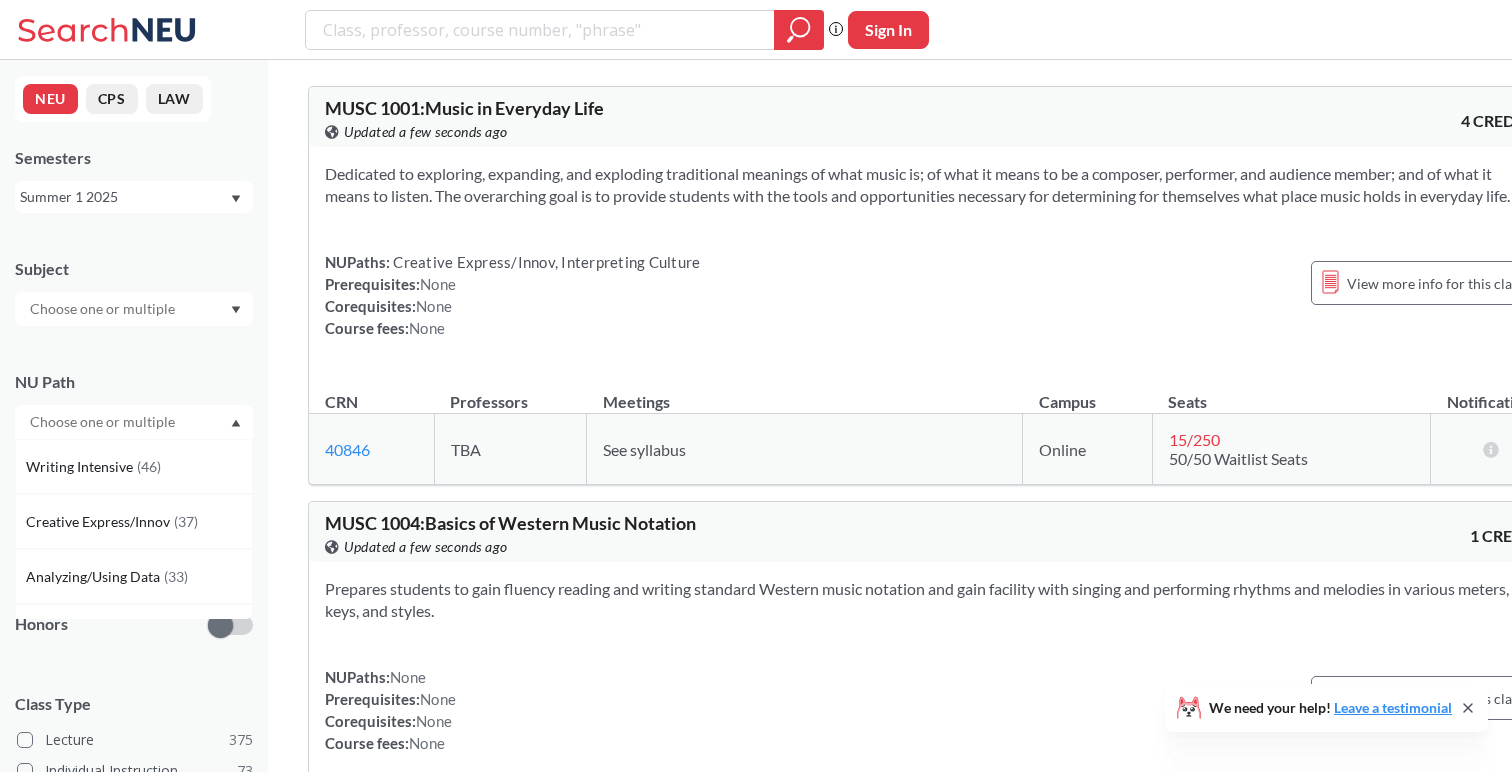 click at bounding box center (104, 422) 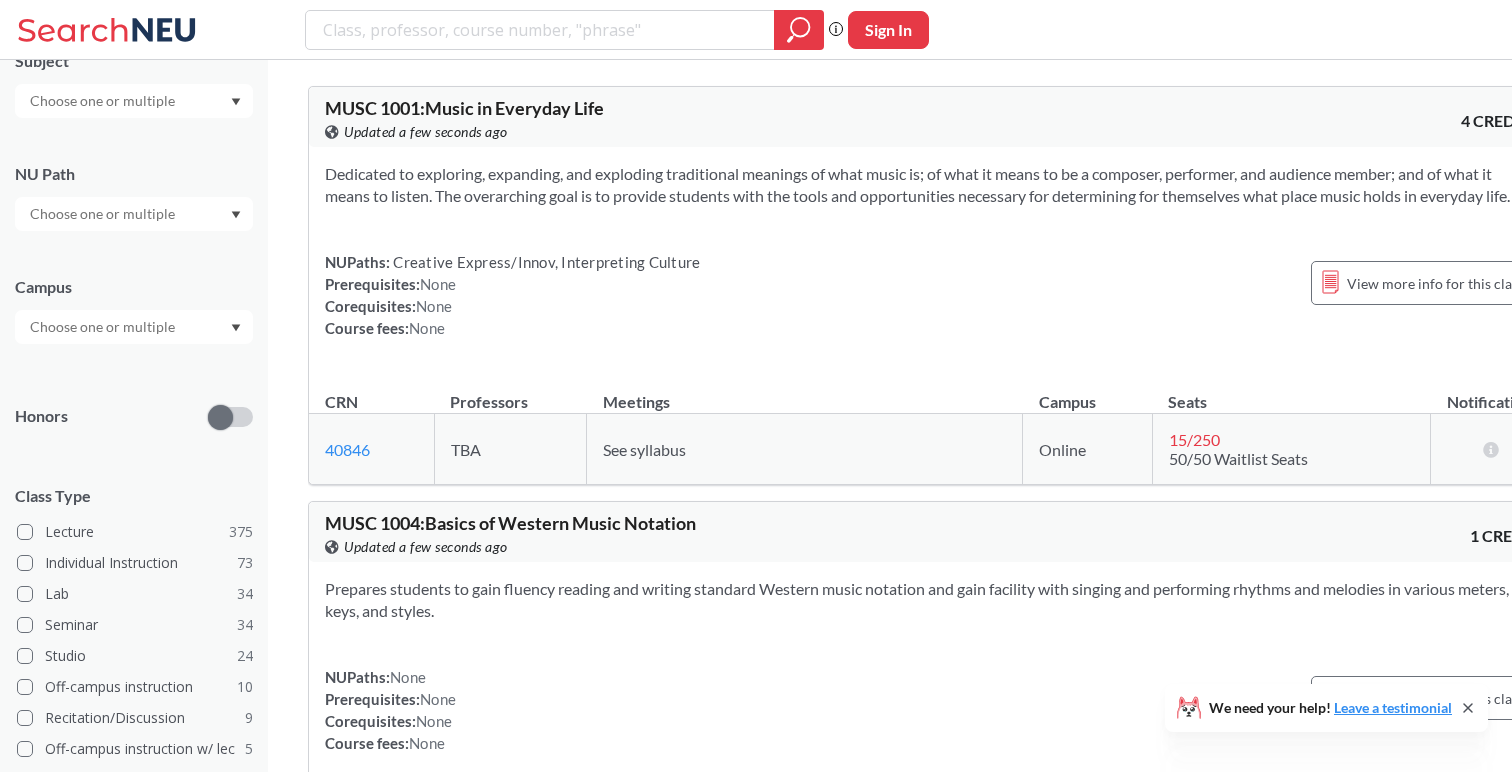 scroll, scrollTop: 212, scrollLeft: 0, axis: vertical 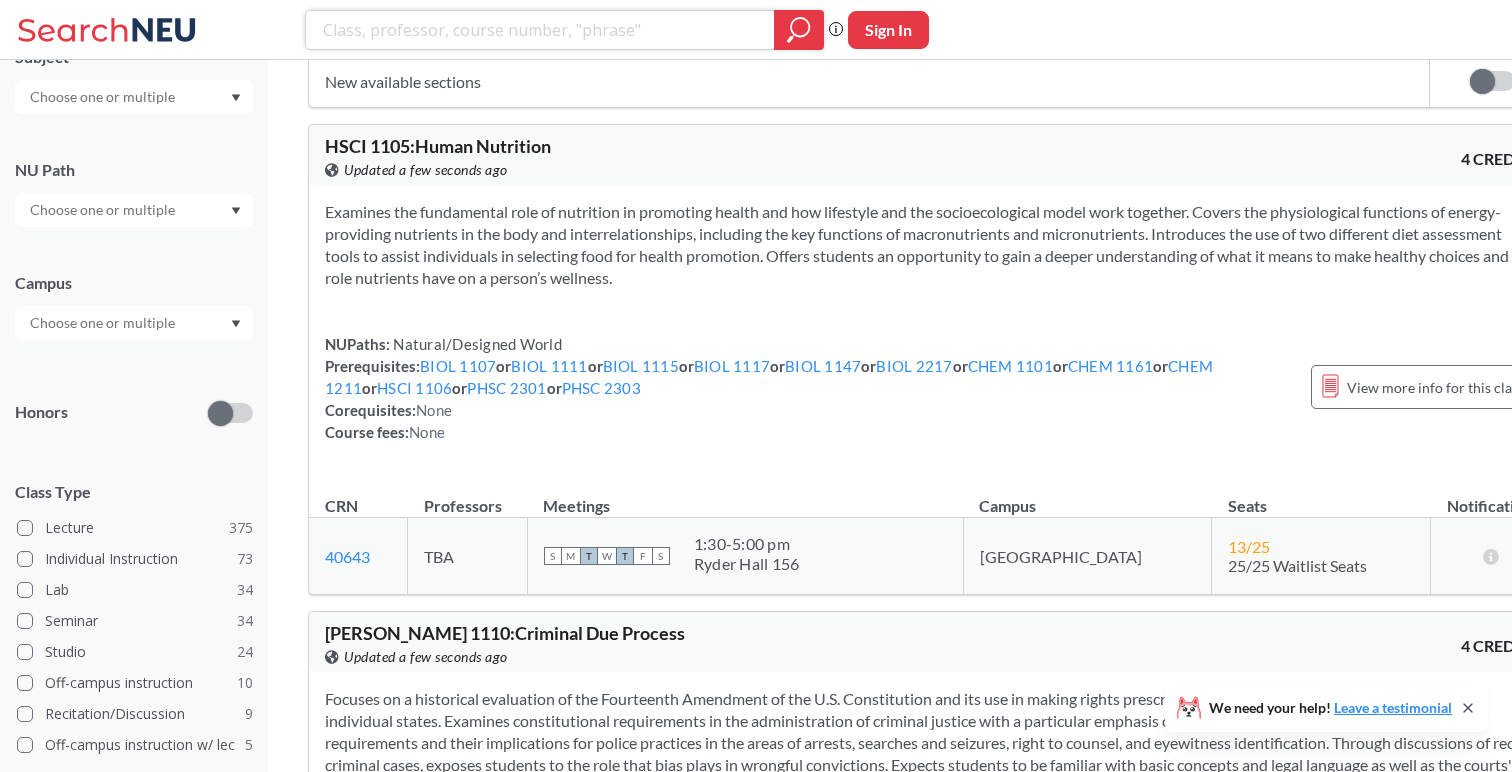 click at bounding box center [540, 30] 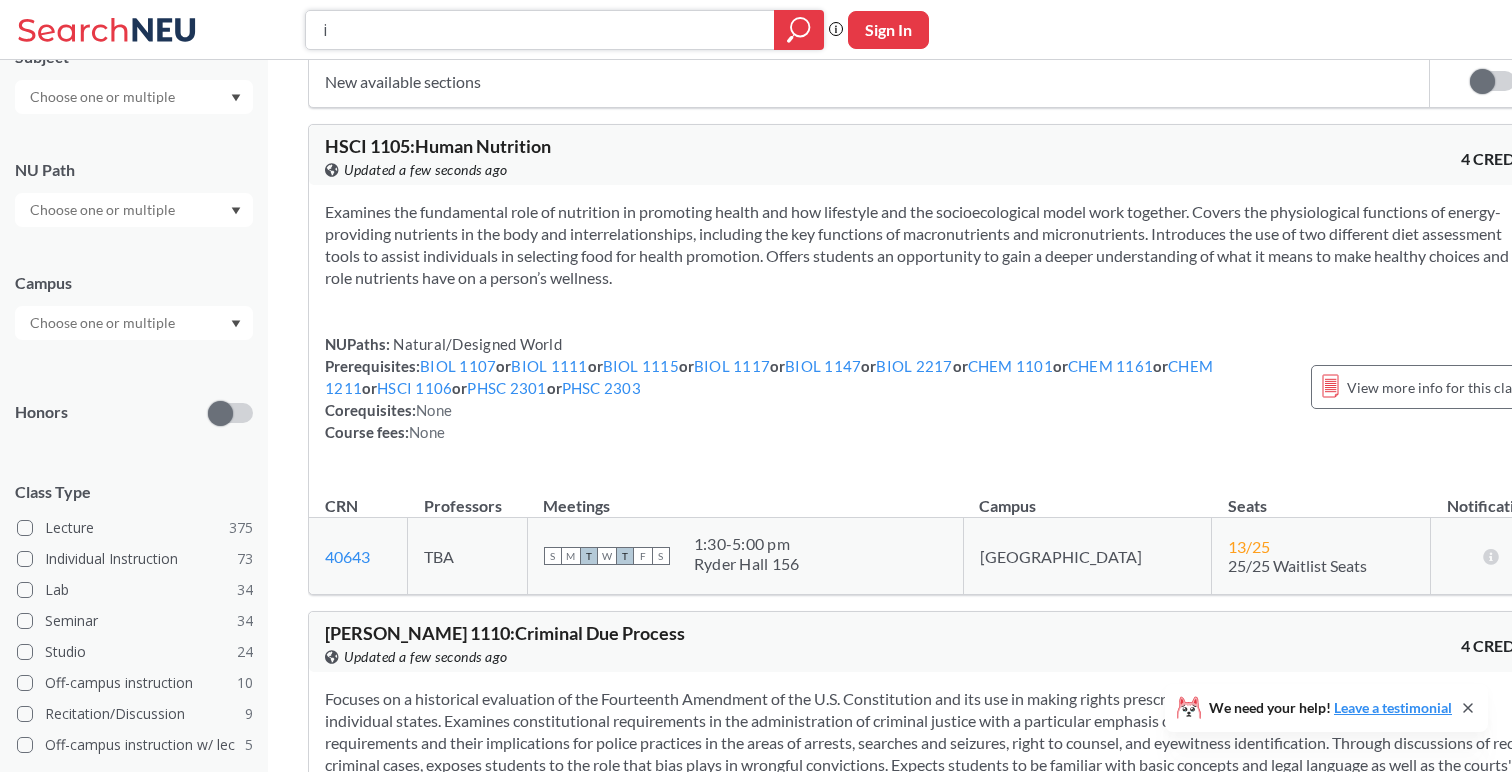 type on "ie" 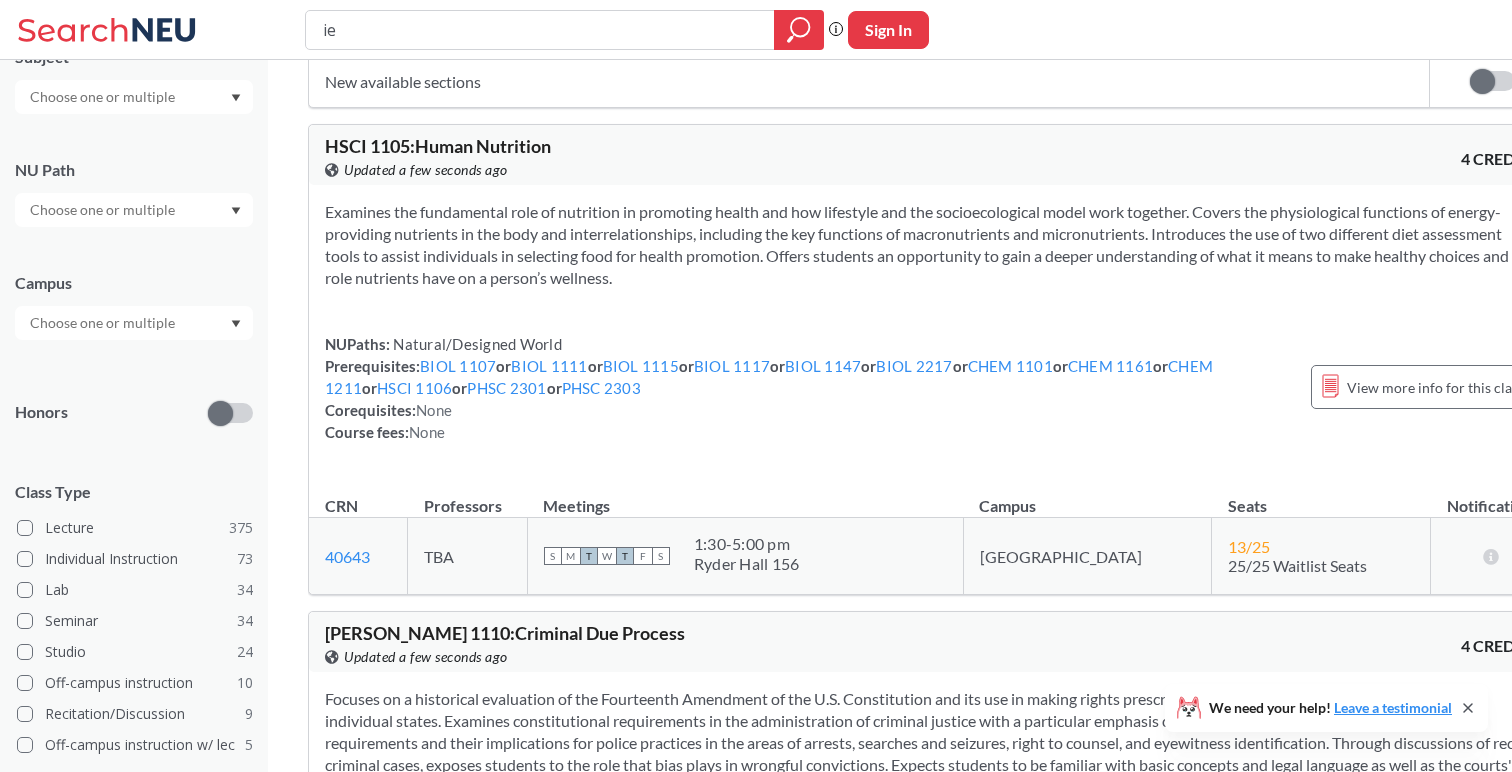 scroll, scrollTop: 0, scrollLeft: 0, axis: both 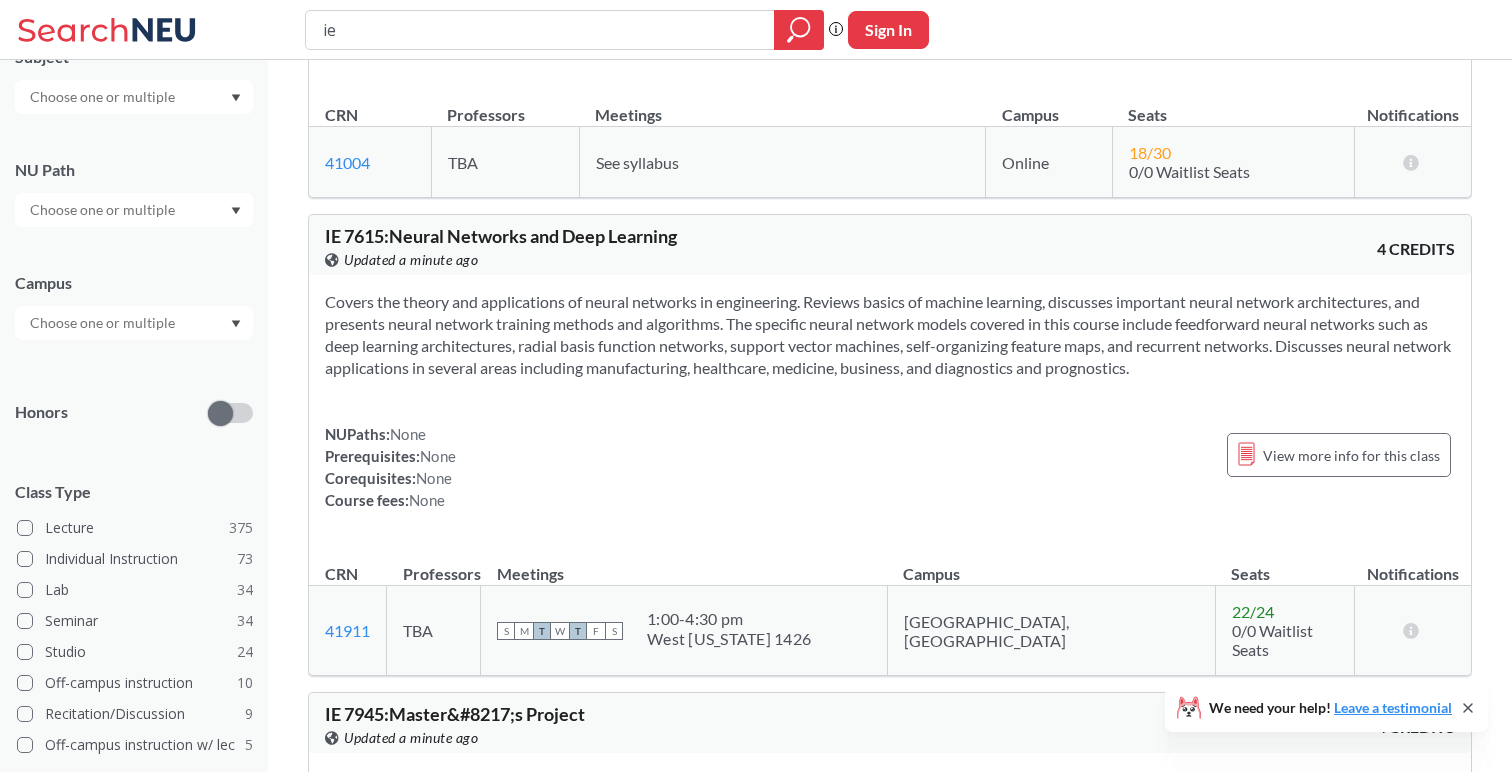click on "IE   7615 :  Neural Networks and Deep Learning" at bounding box center [501, 236] 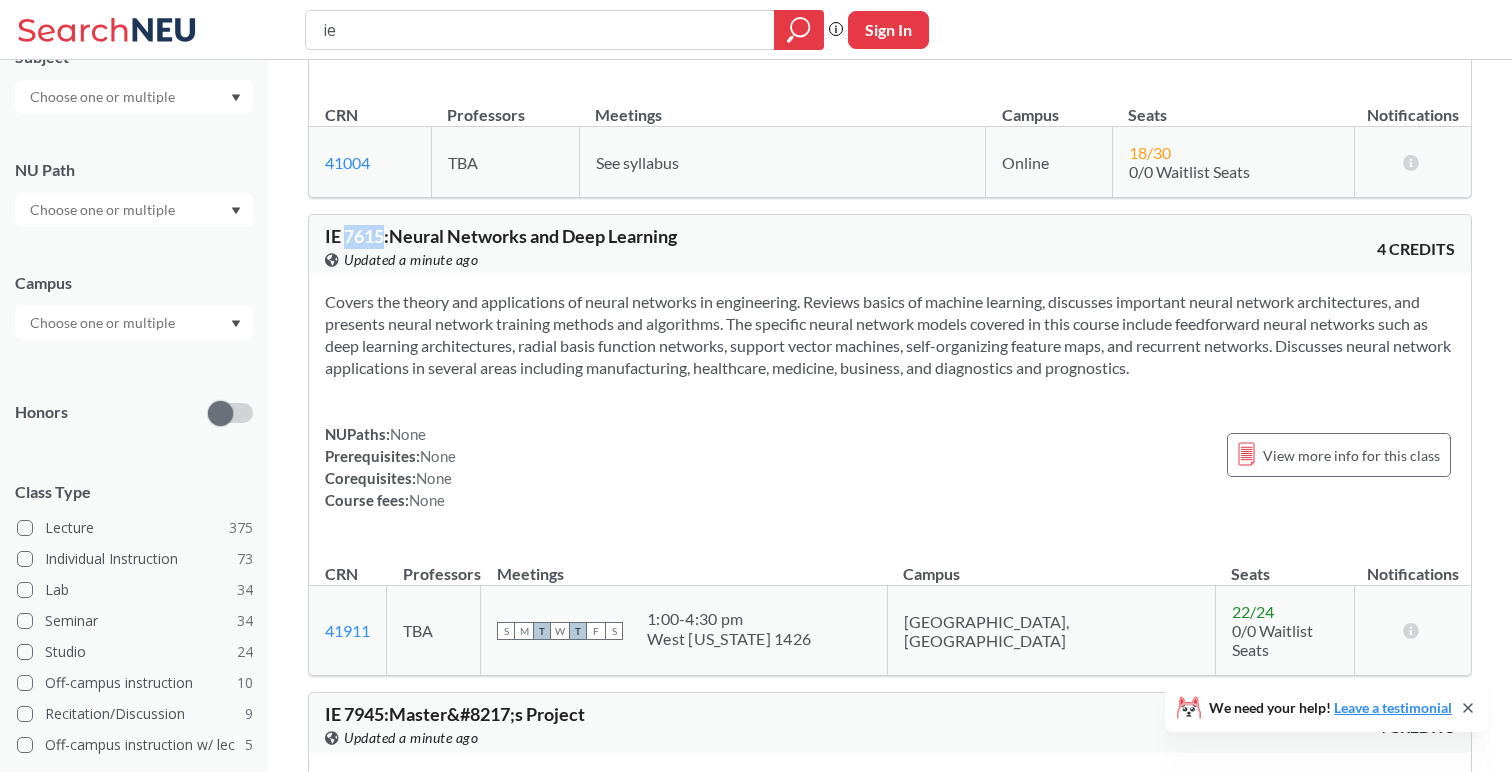 click on "IE   7615 :  Neural Networks and Deep Learning" at bounding box center [501, 236] 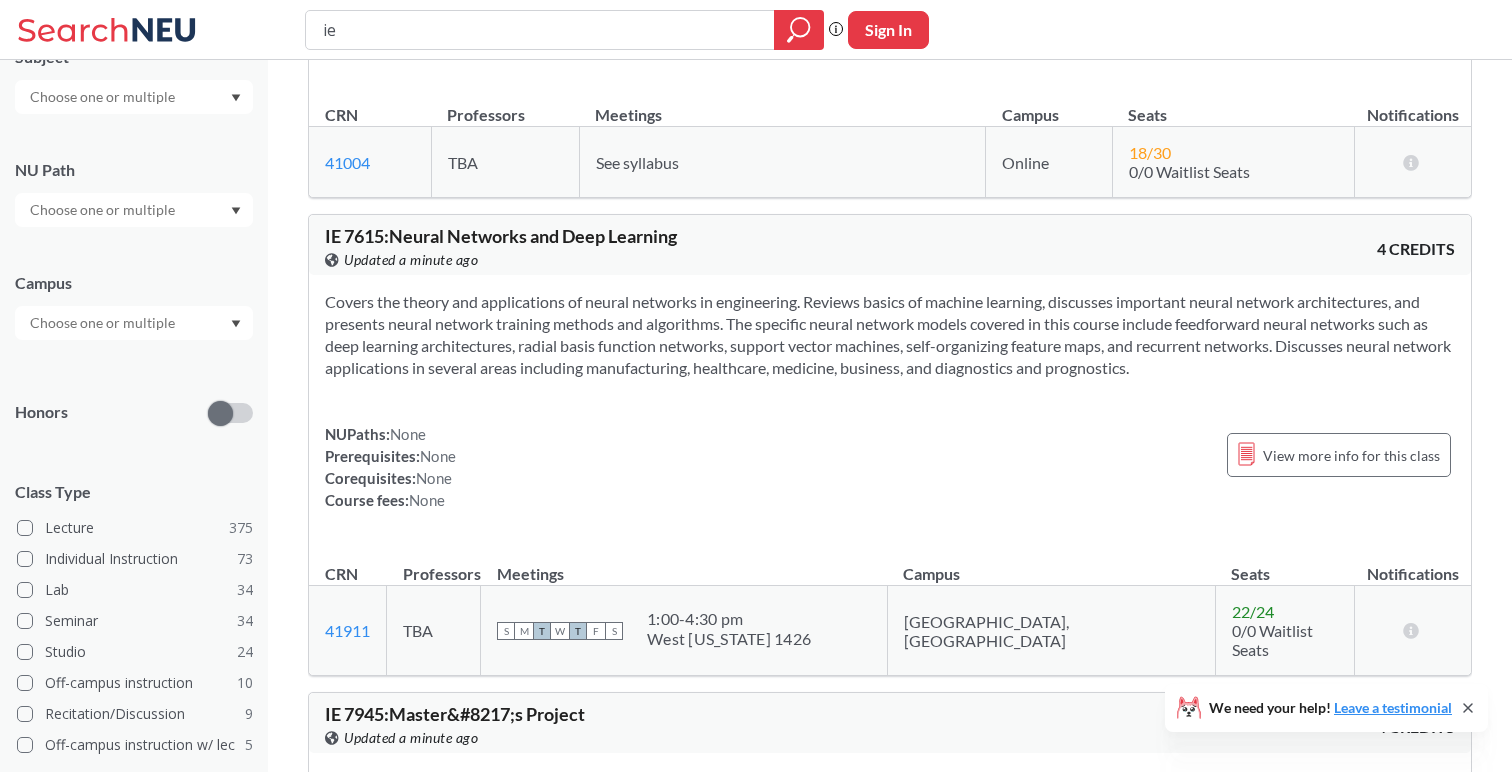click on "Covers the theory and applications of neural networks in engineering. Reviews basics of machine learning, discusses important neural network architectures, and presents neural network training methods and algorithms. The specific neural network models covered in this course include feedforward neural networks such as deep learning architectures, radial basis function networks, support vector machines, self-organizing feature maps, and recurrent networks. Discusses neural network applications in several areas including manufacturing, healthcare, medicine, business, and diagnostics and prognostics." at bounding box center [890, 335] 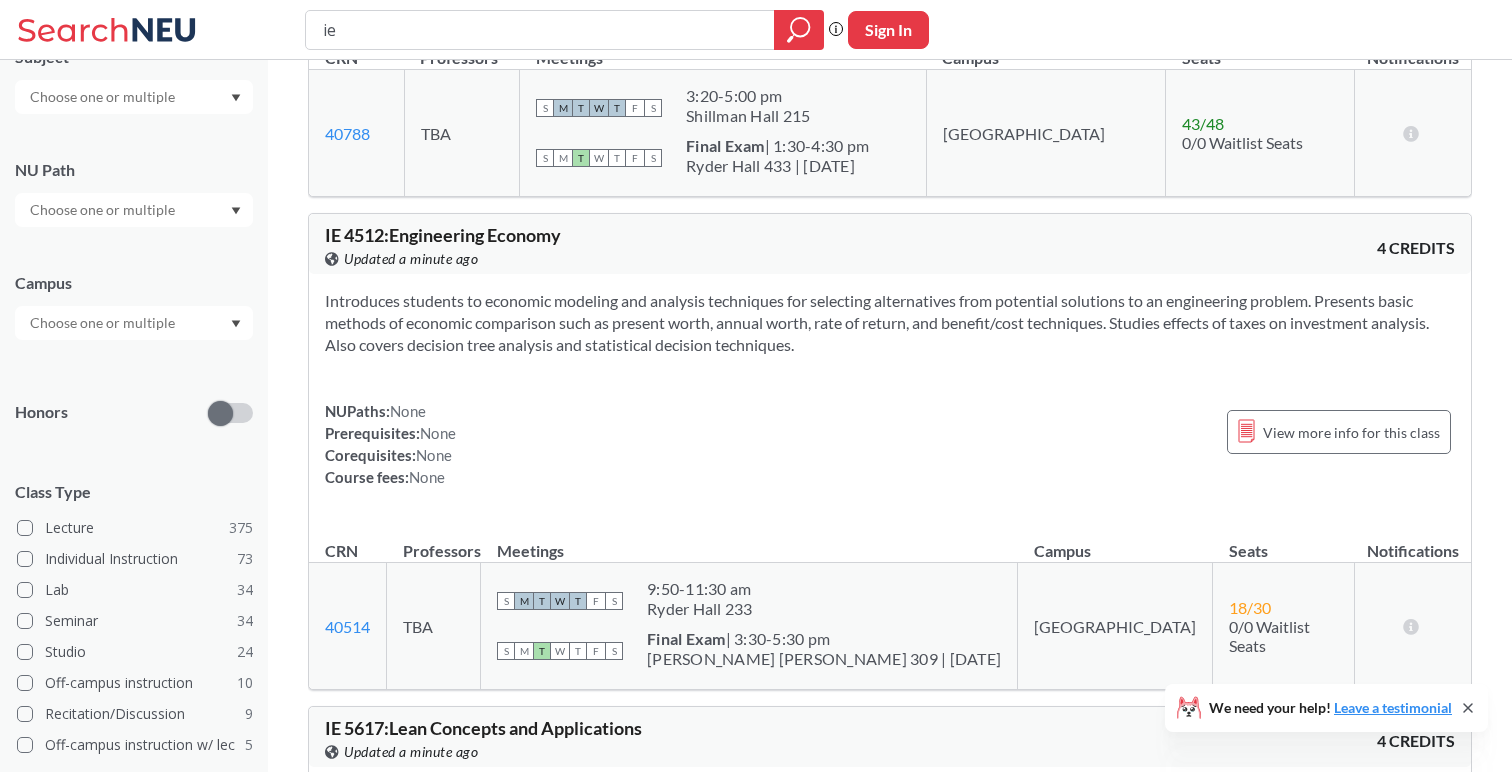 scroll, scrollTop: 5534, scrollLeft: 0, axis: vertical 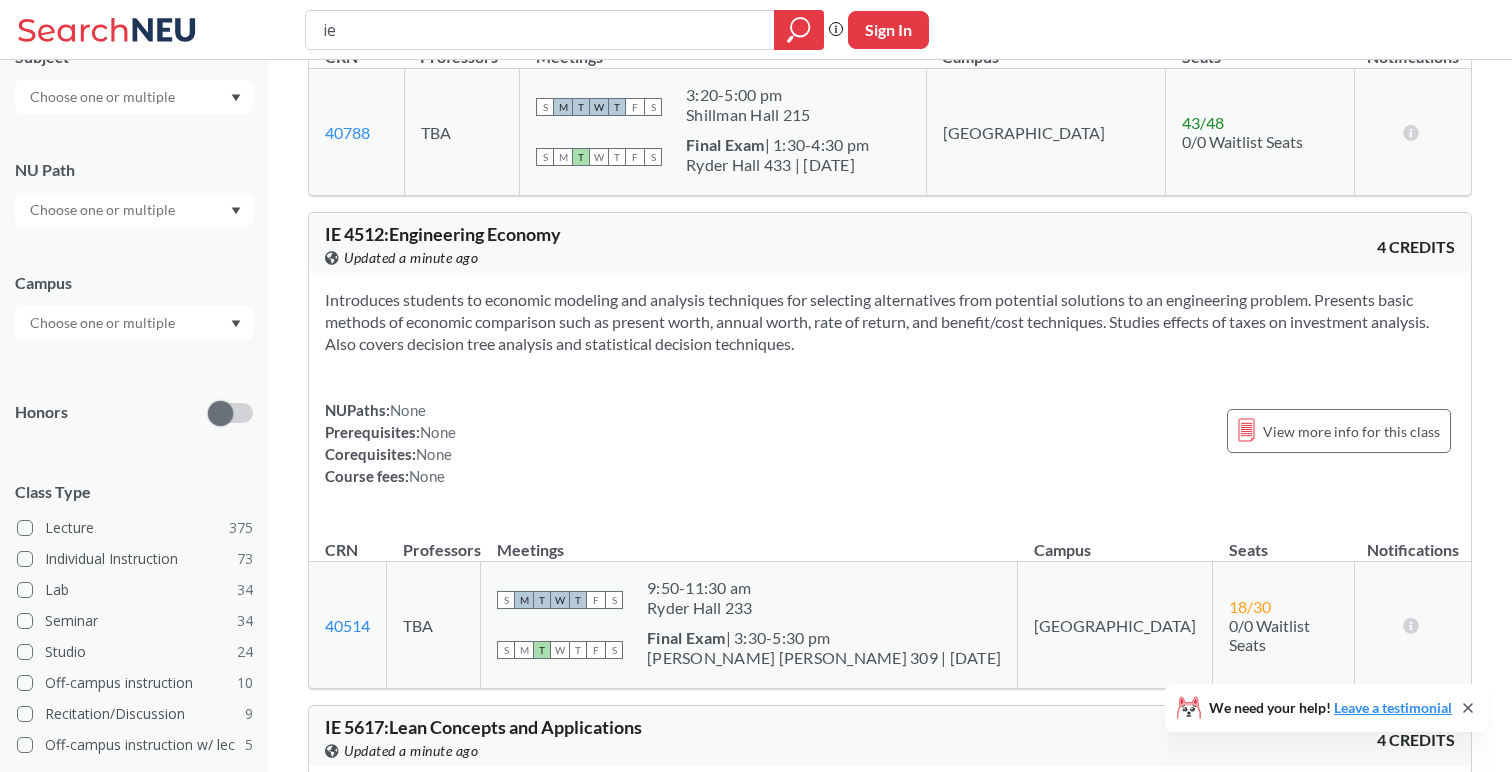 click on "IE   4512 :  Engineering Economy" at bounding box center [443, 234] 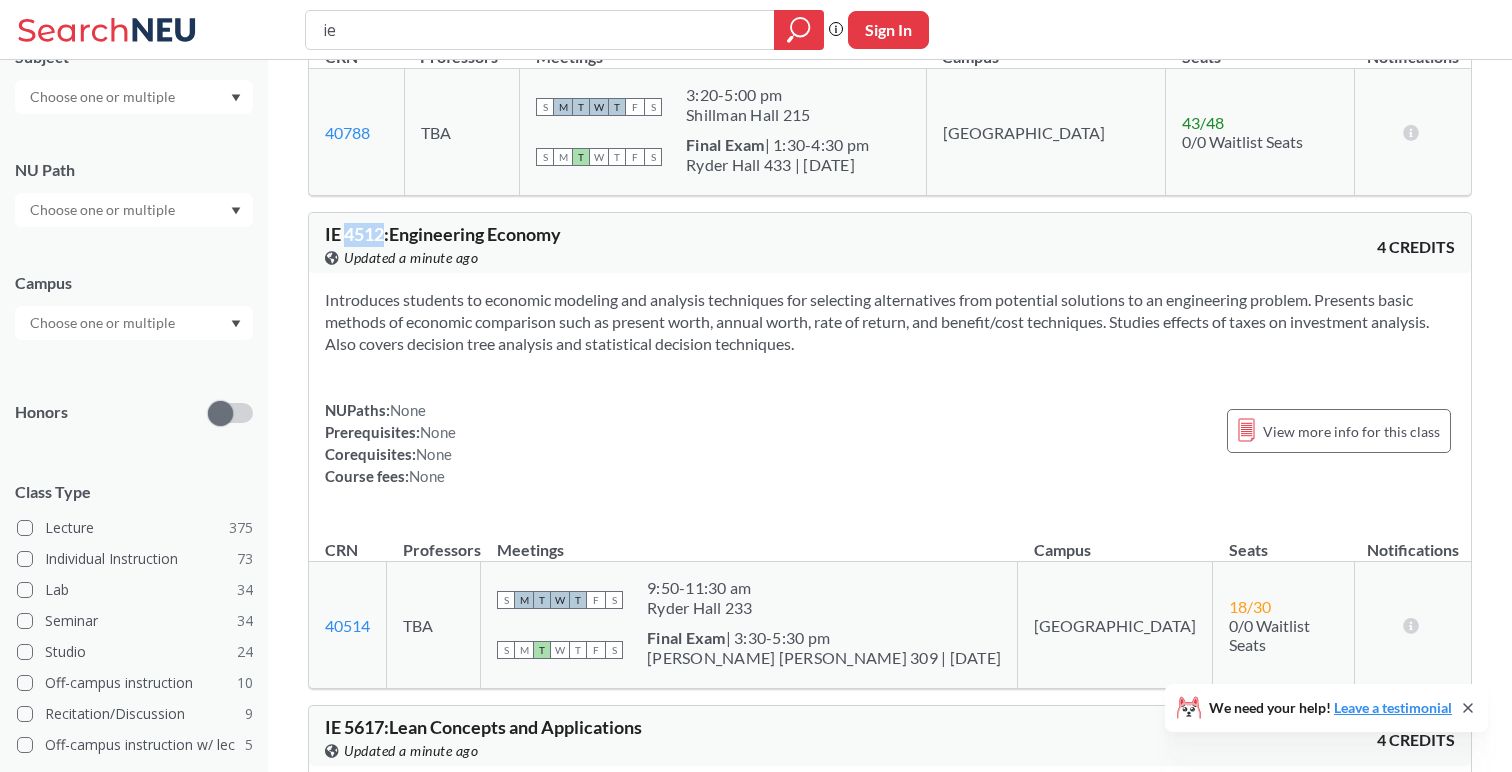 click on "IE   4512 :  Engineering Economy" at bounding box center (443, 234) 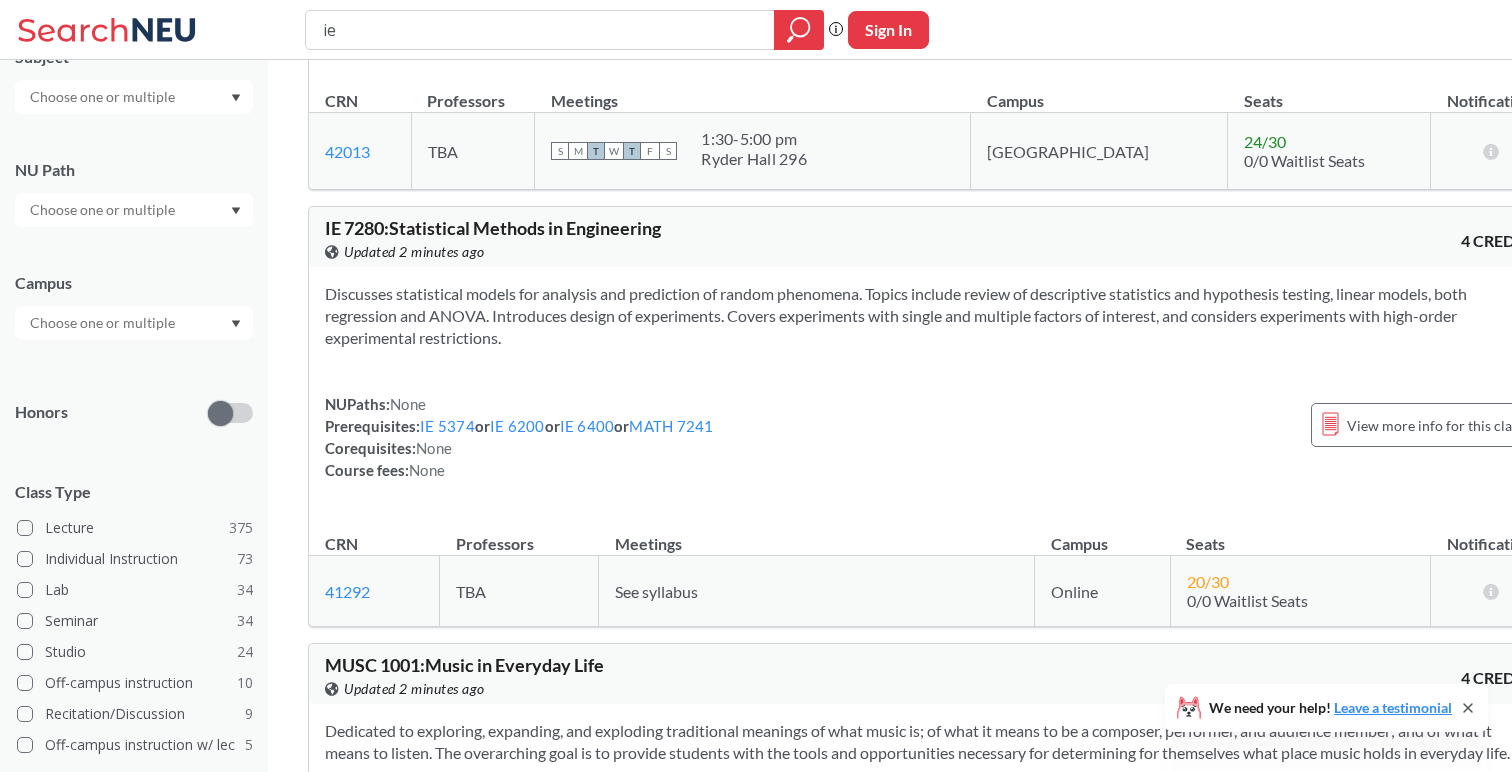 scroll, scrollTop: 6967, scrollLeft: 0, axis: vertical 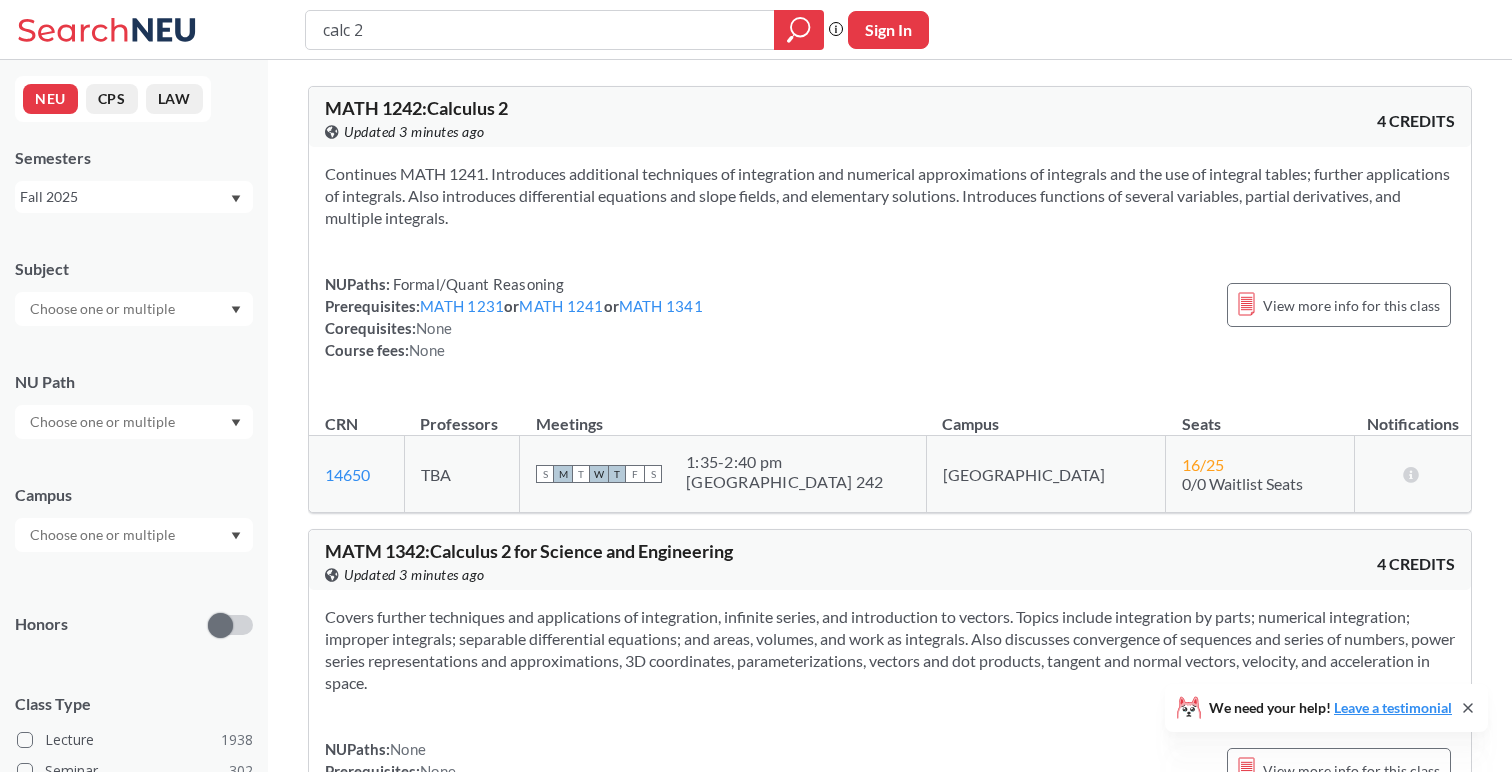 click on "Fall 2025" at bounding box center [124, 197] 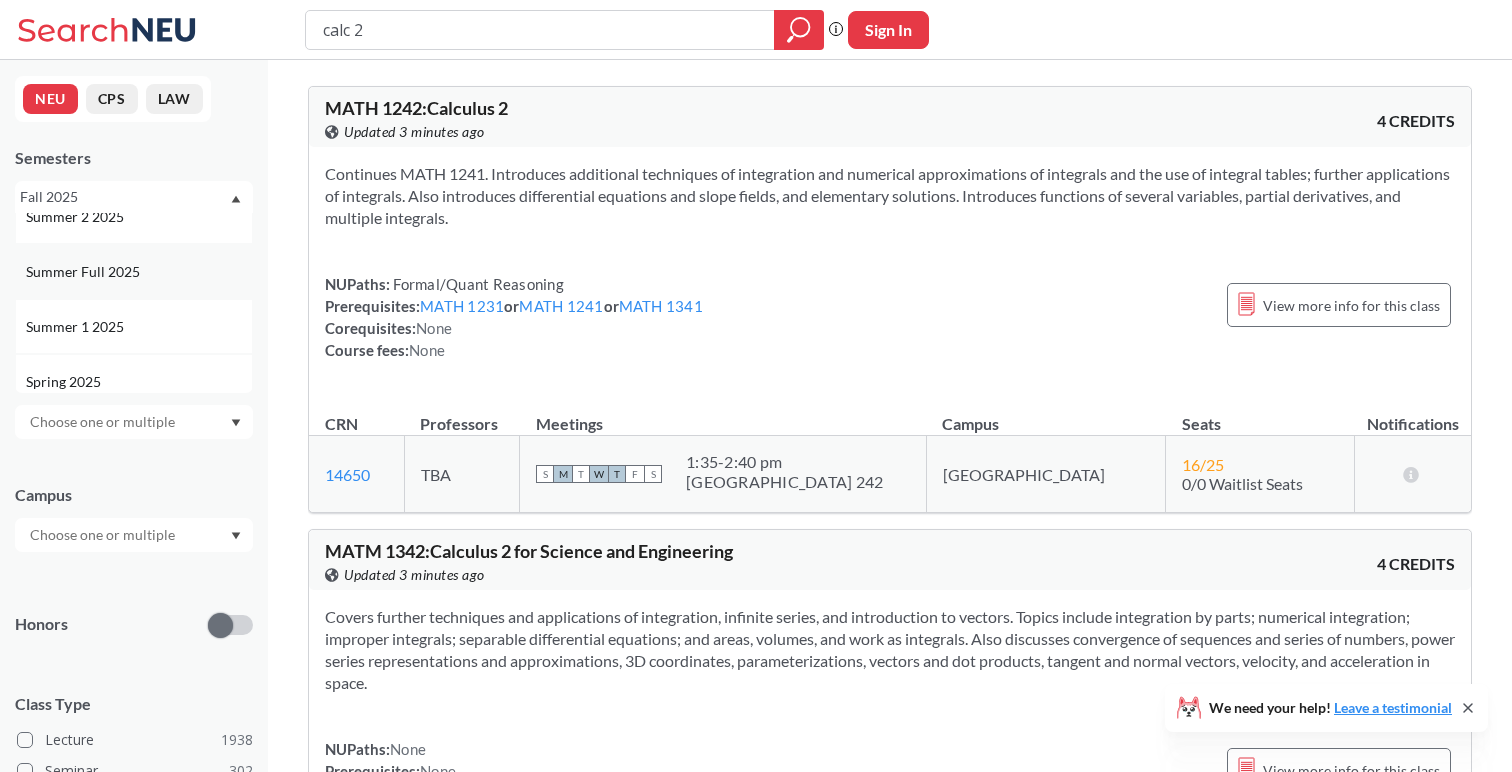 scroll, scrollTop: 104, scrollLeft: 0, axis: vertical 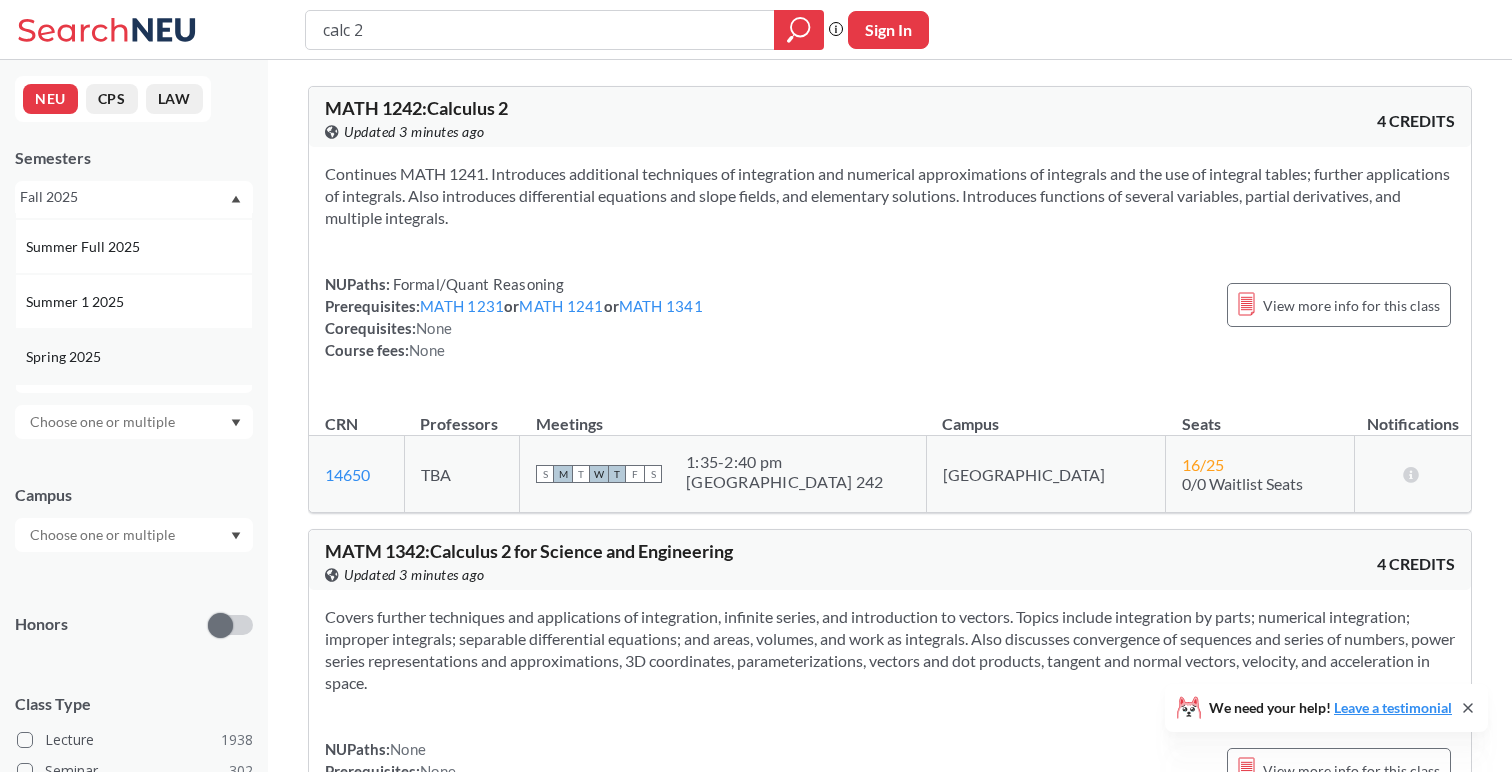 click on "Spring 2025" at bounding box center (139, 357) 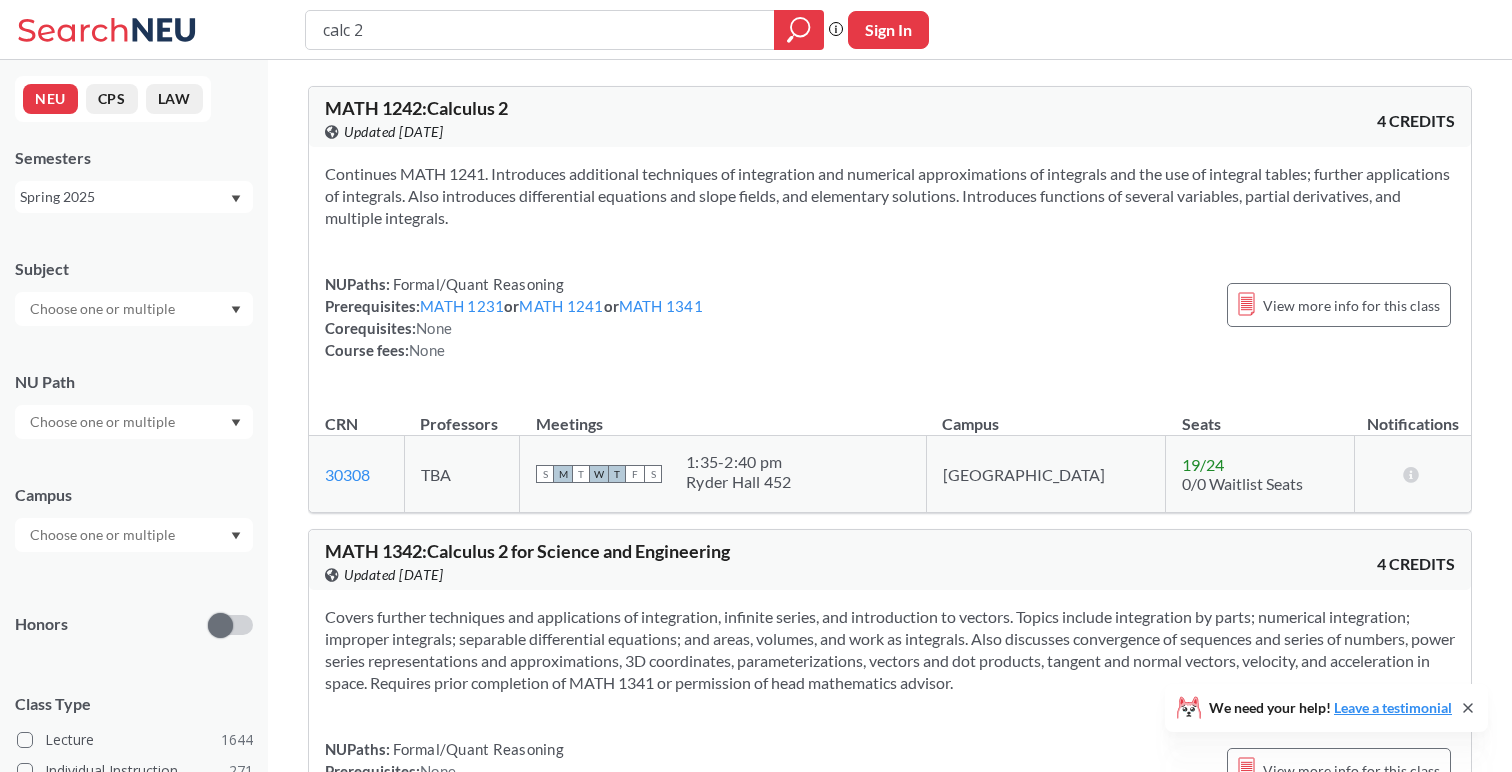 drag, startPoint x: 414, startPoint y: 37, endPoint x: 186, endPoint y: -30, distance: 237.64049 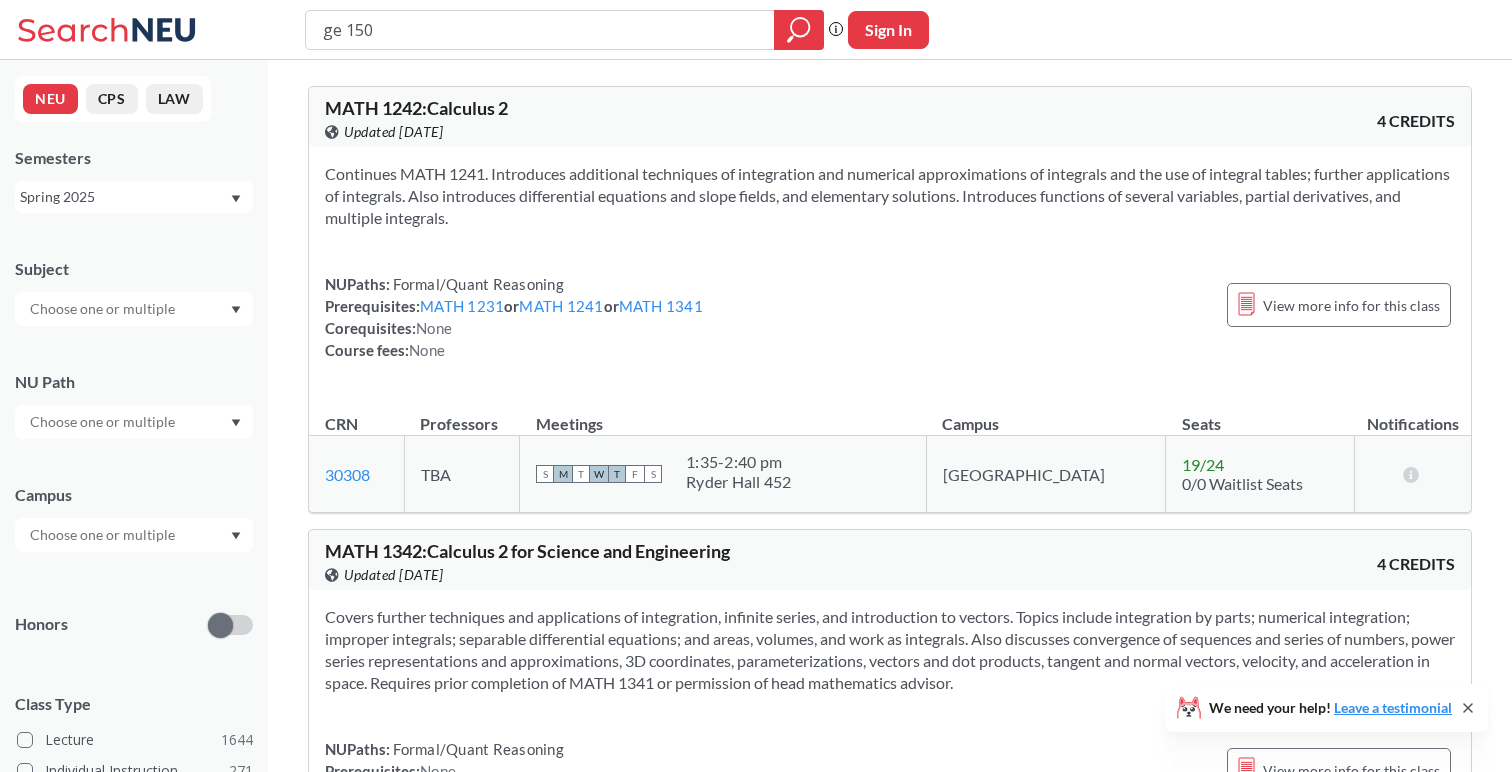 type on "ge 1502" 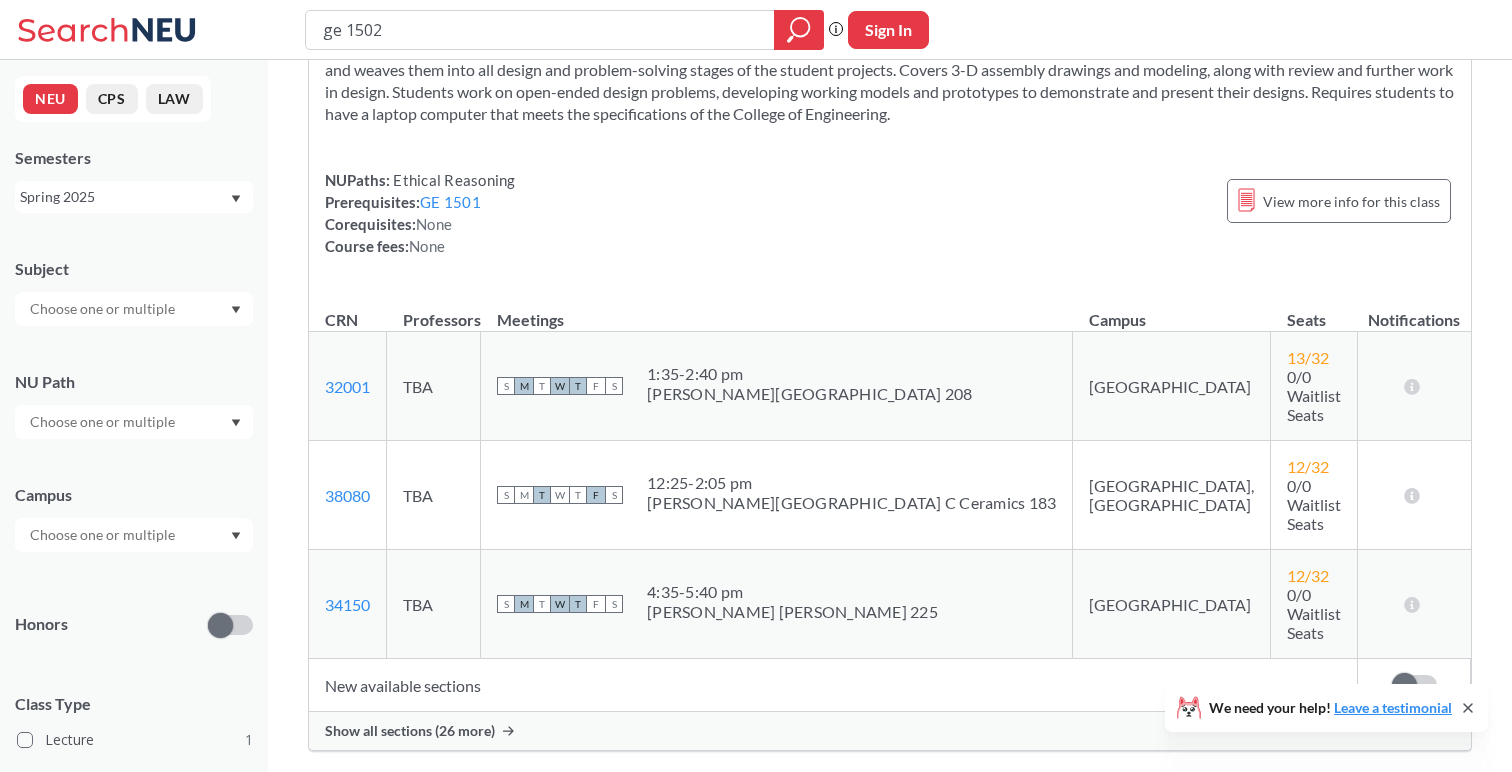 scroll, scrollTop: 235, scrollLeft: 0, axis: vertical 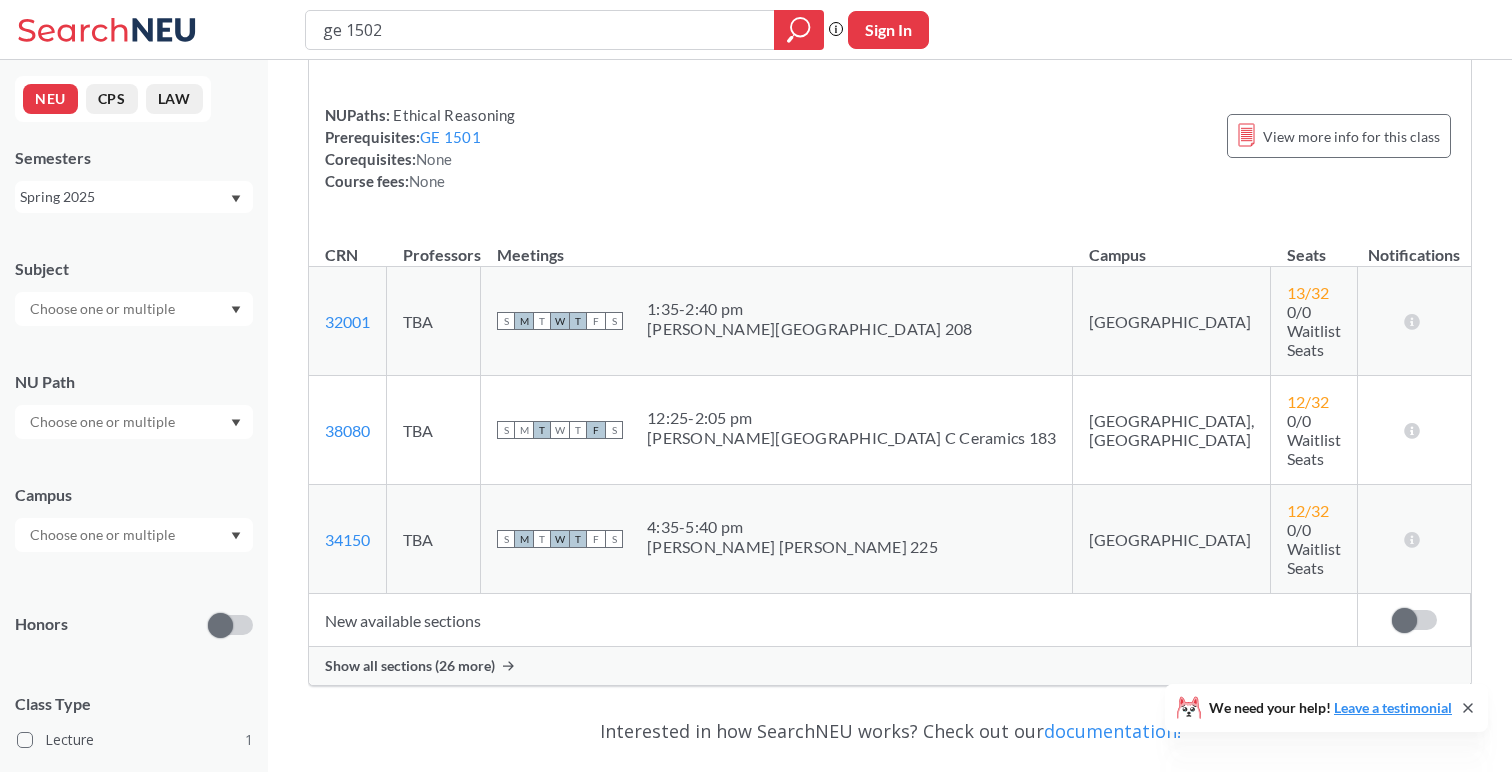 click on "Show all sections (26 more)" at bounding box center (890, 666) 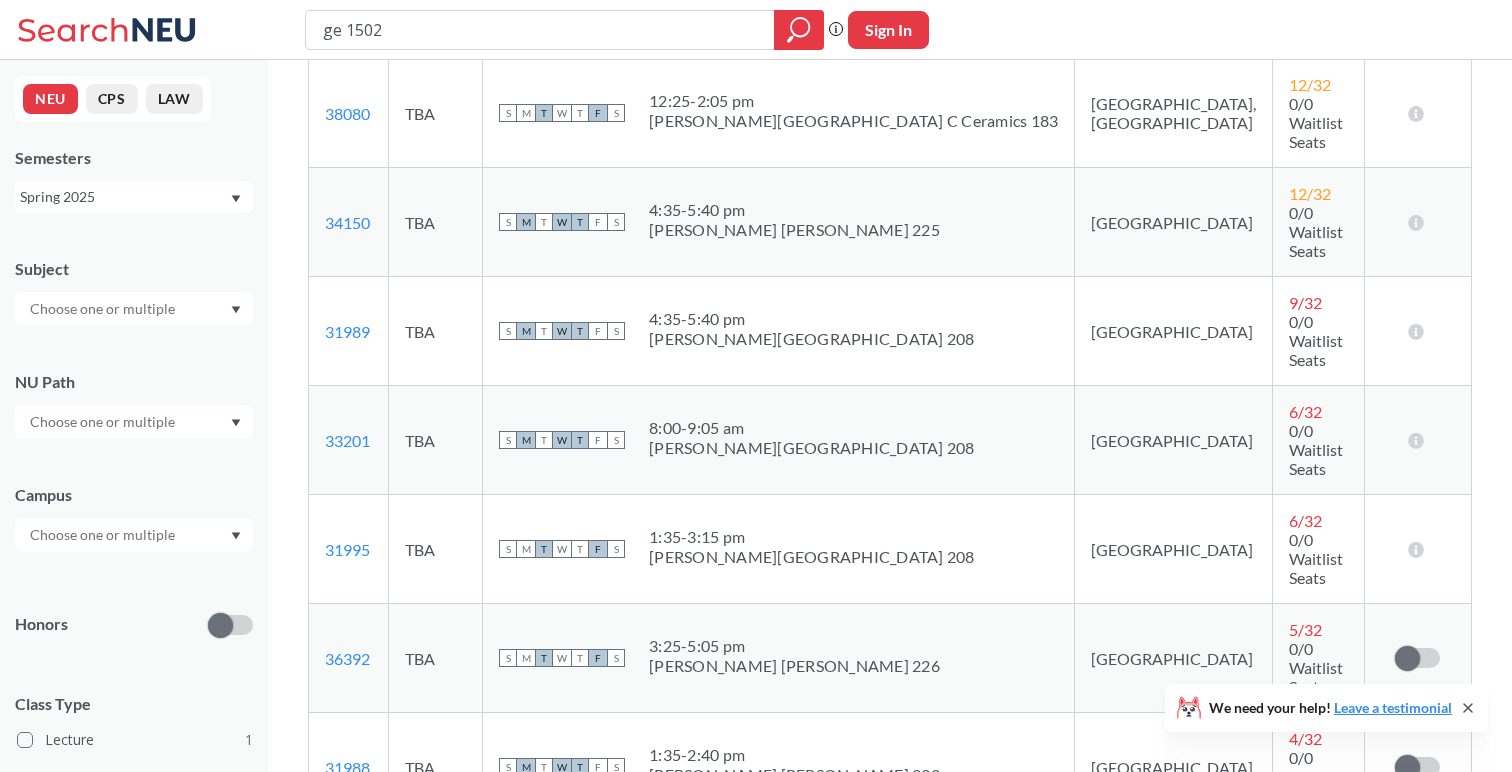 scroll, scrollTop: 550, scrollLeft: 0, axis: vertical 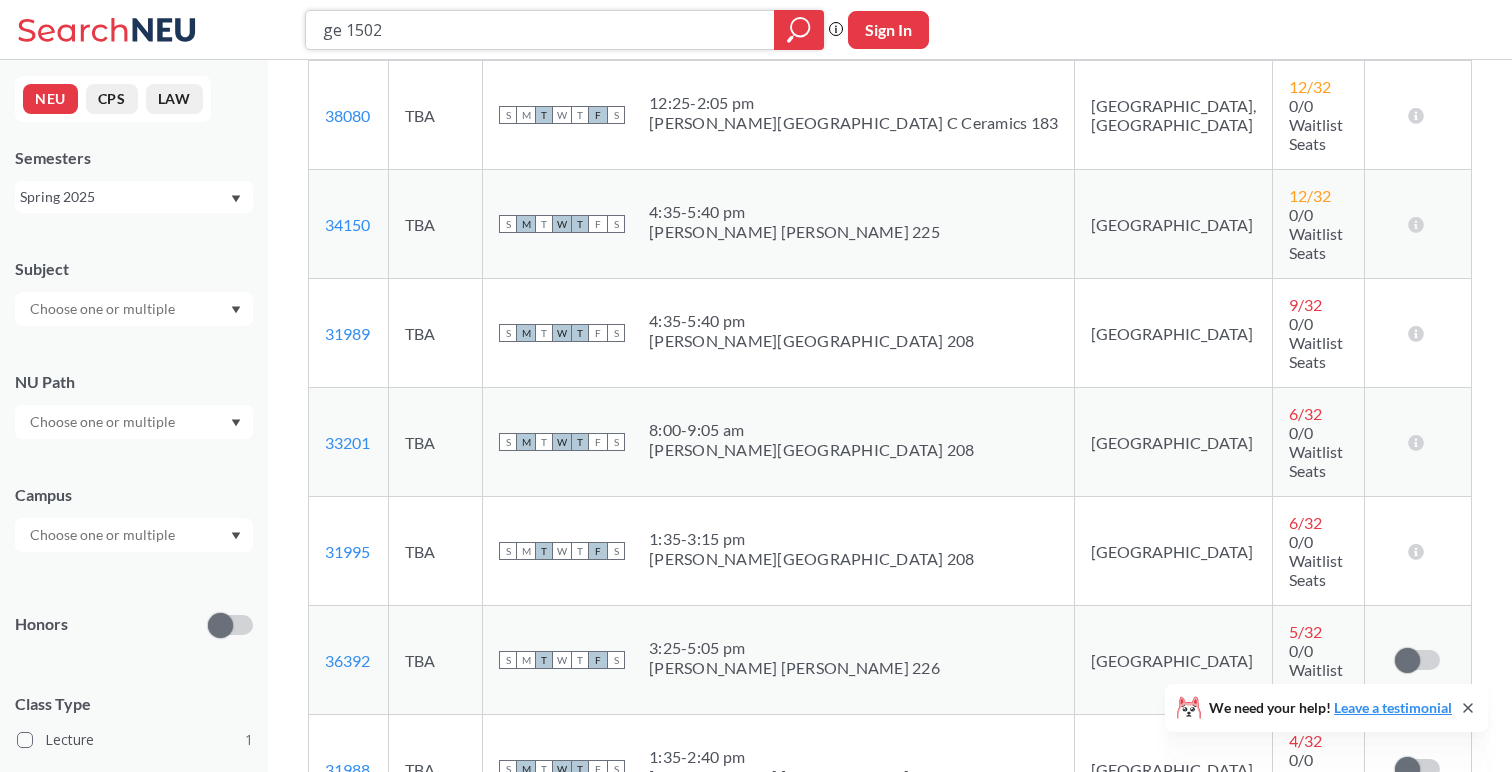 drag, startPoint x: 580, startPoint y: 30, endPoint x: 245, endPoint y: 11, distance: 335.53836 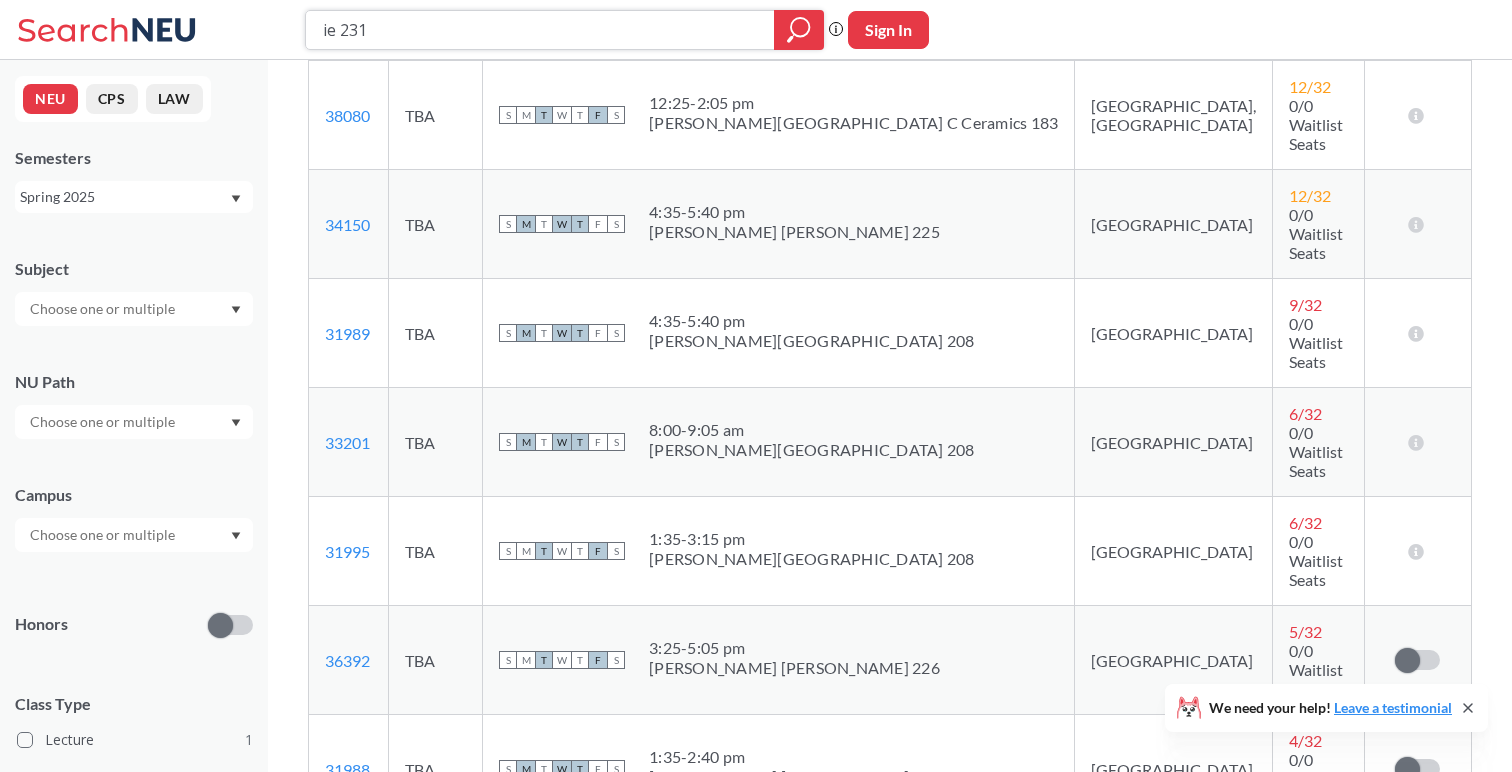 type on "ie 2310" 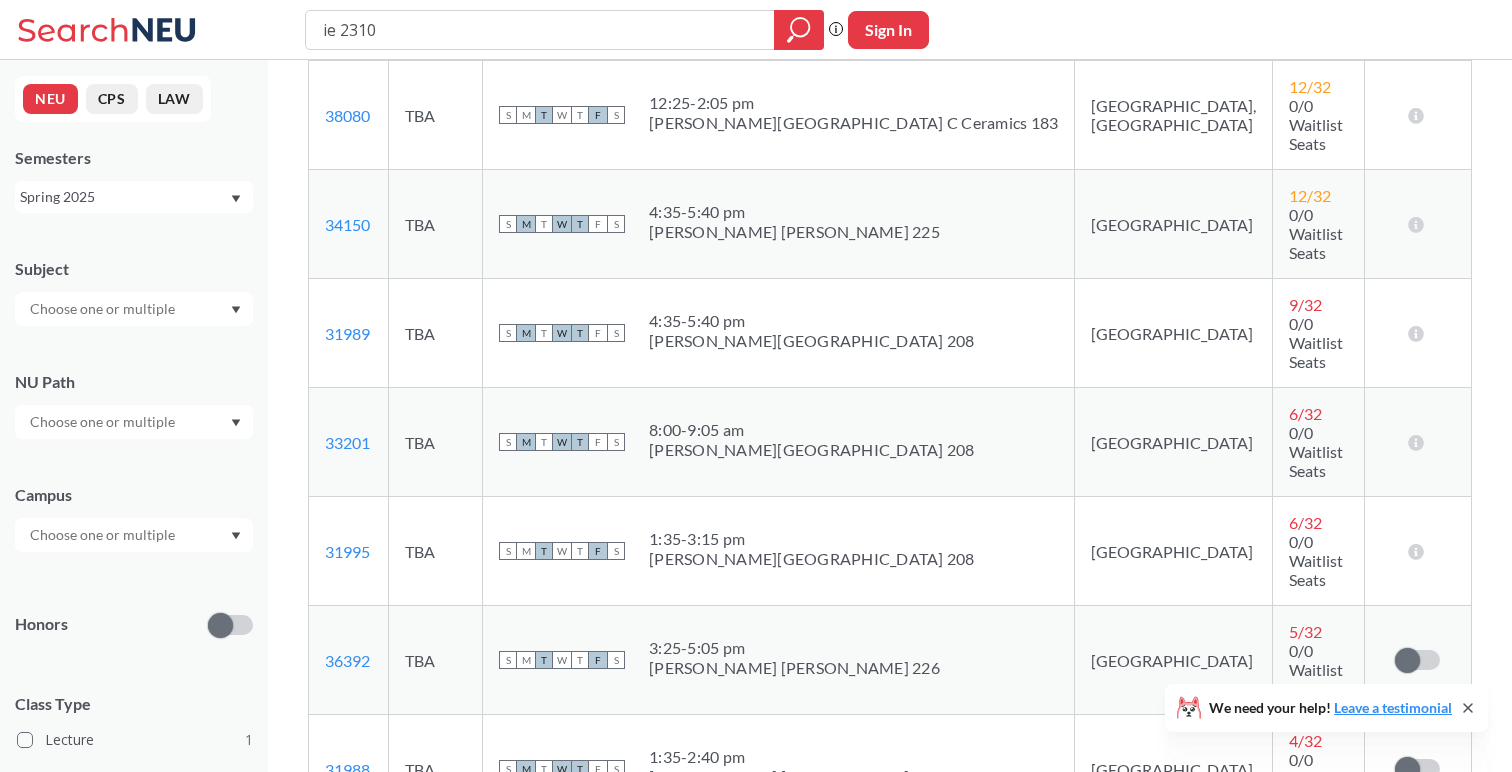 scroll, scrollTop: 0, scrollLeft: 0, axis: both 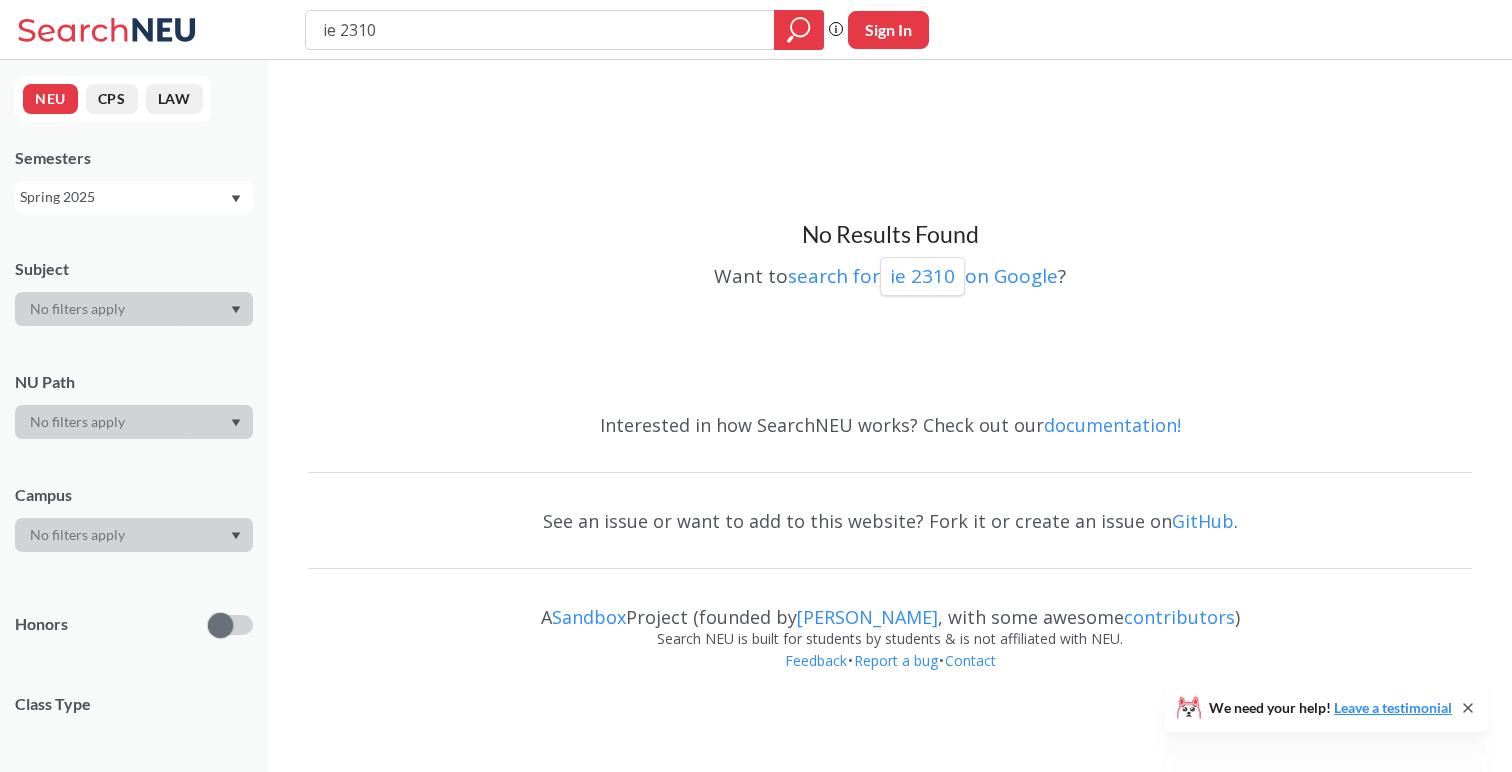 click on "Spring 2025" at bounding box center (124, 197) 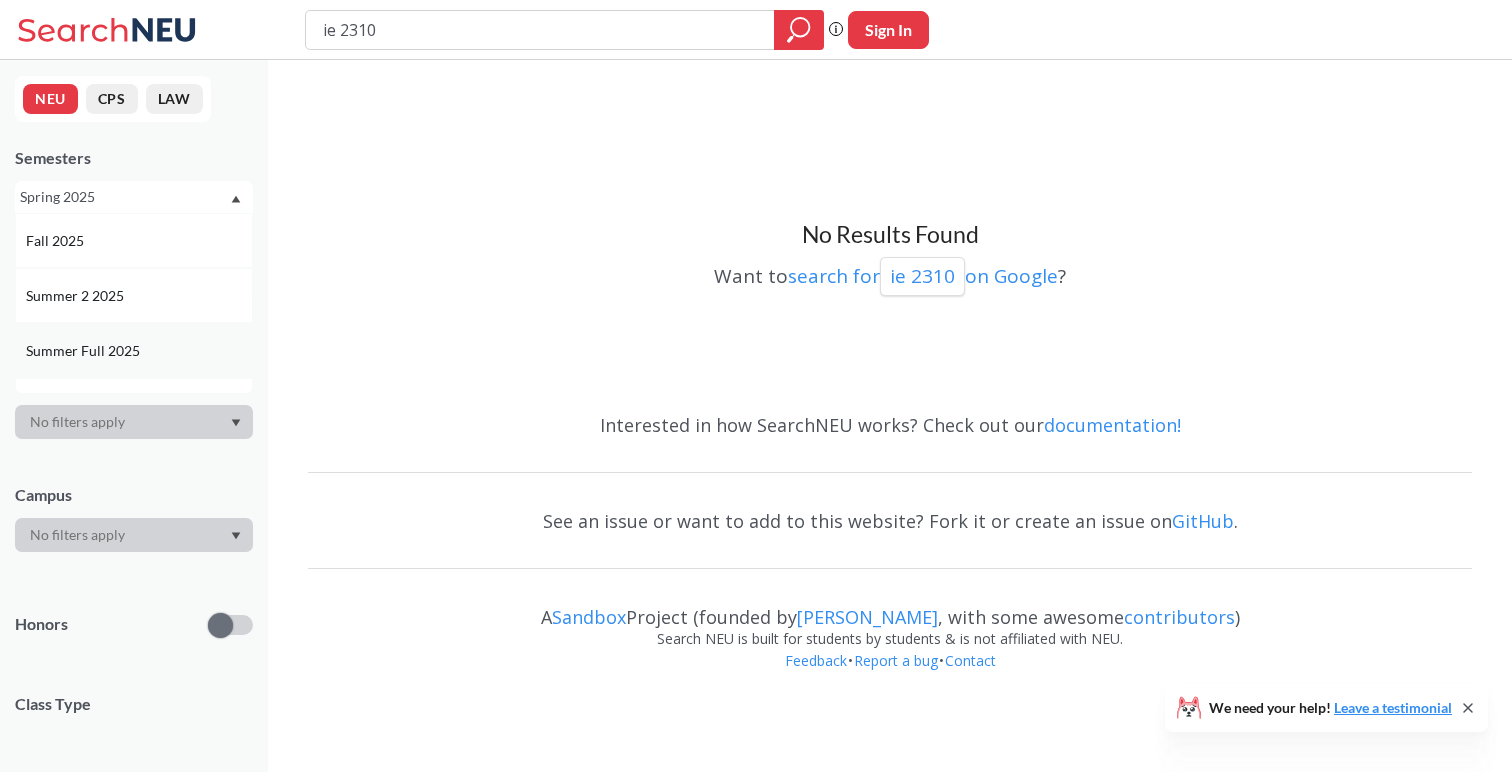 click on "Summer Full 2025" at bounding box center [134, 350] 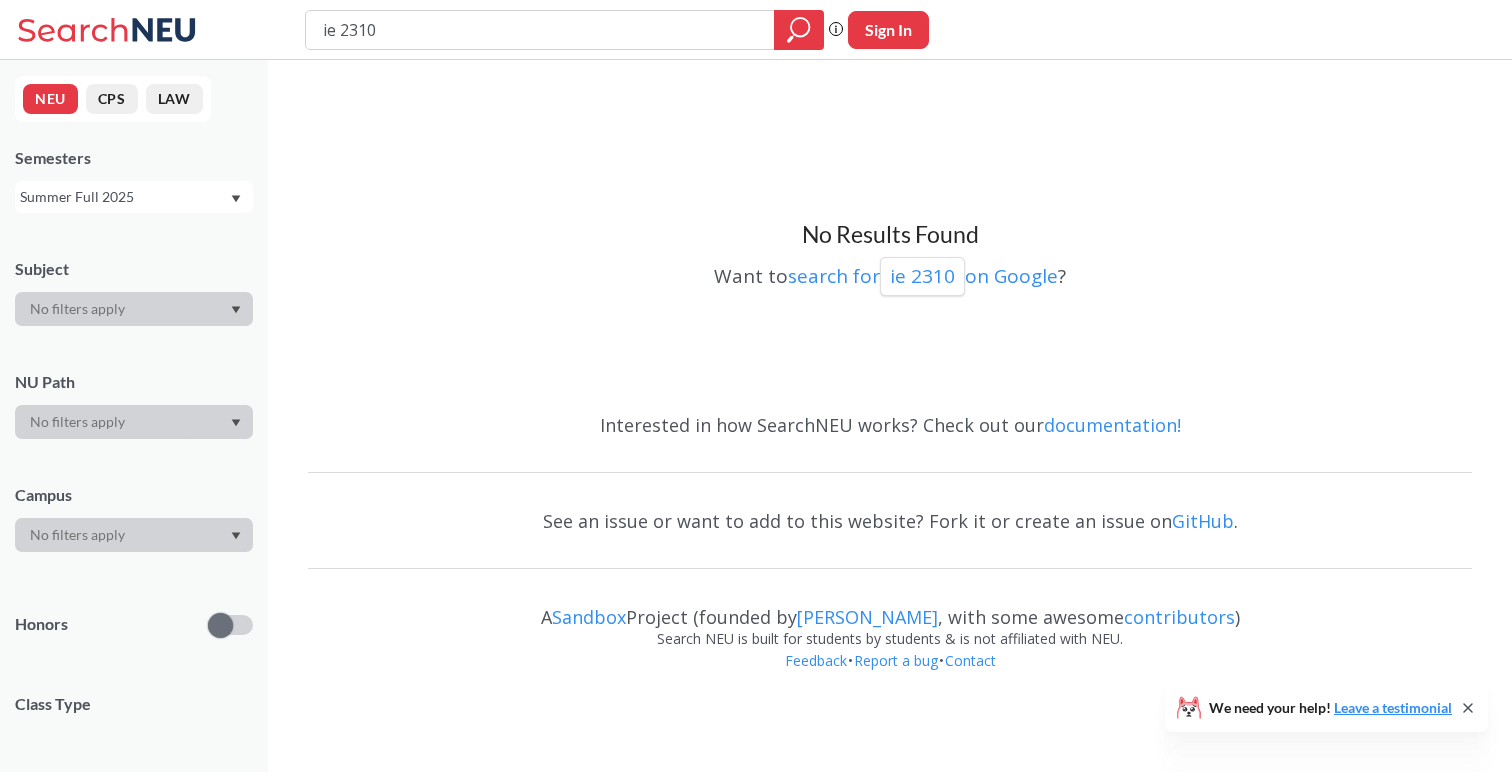 click on "Summer Full 2025" at bounding box center [124, 197] 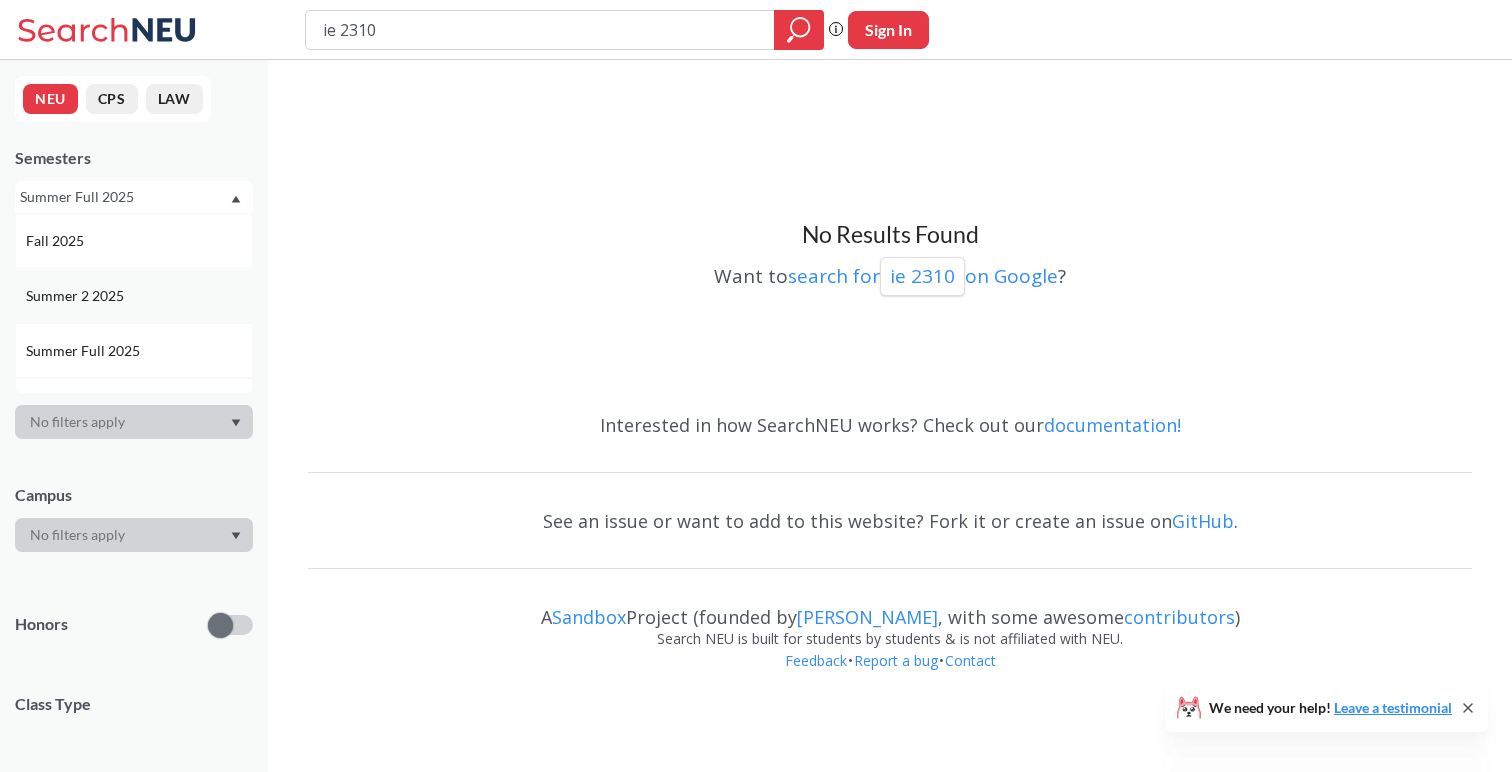 click on "Summer 2 2025" at bounding box center [139, 296] 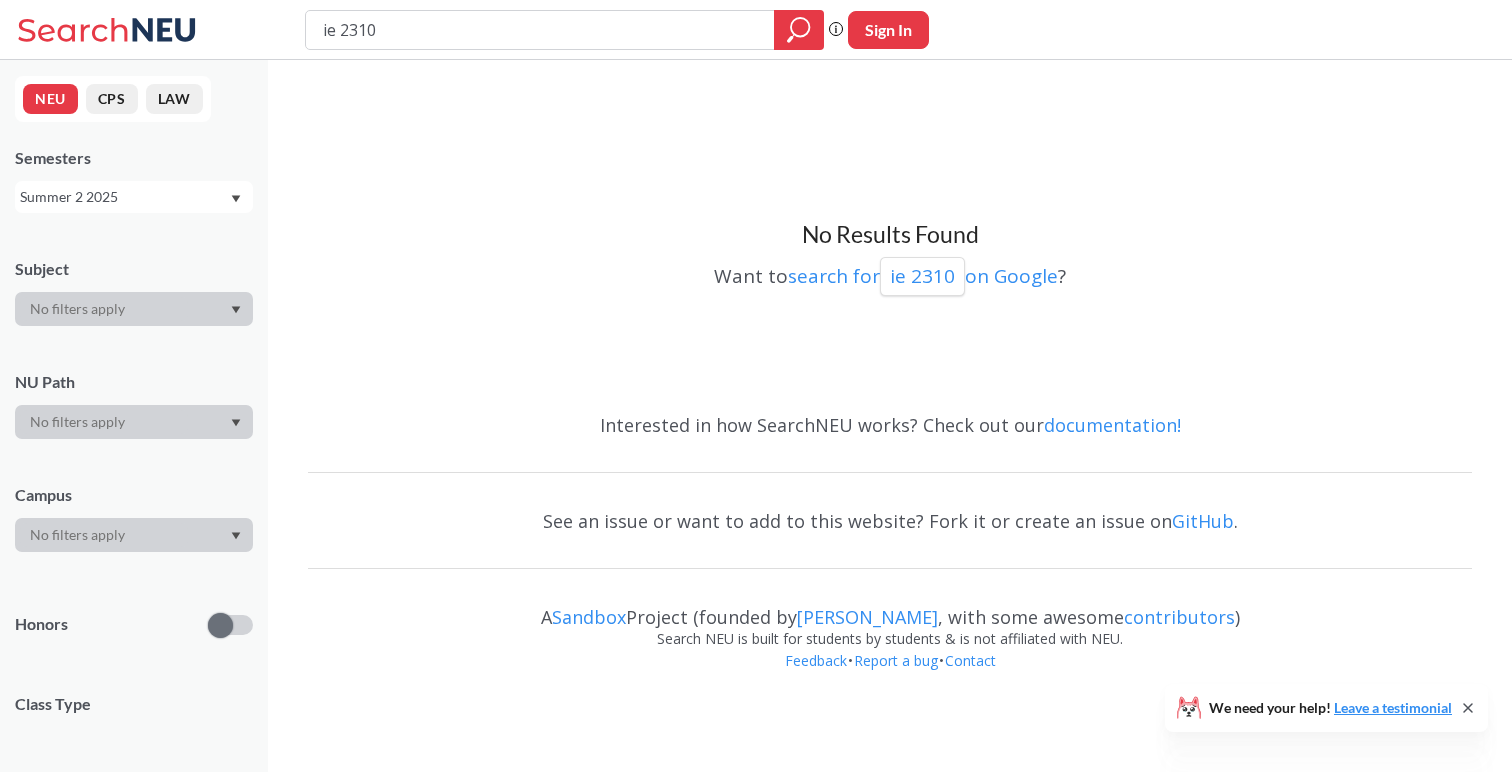 click on "Summer 2 2025" at bounding box center [124, 197] 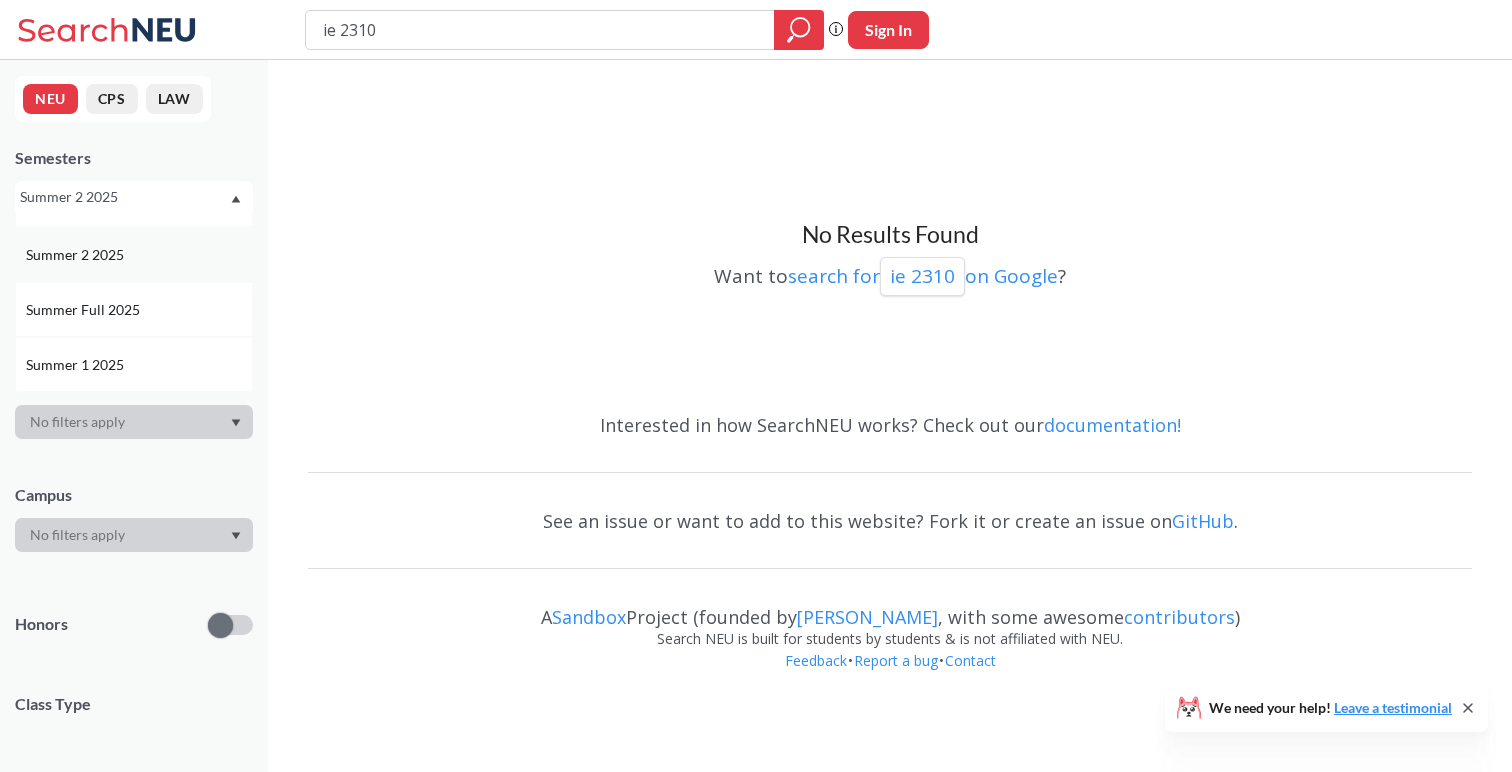 scroll, scrollTop: 42, scrollLeft: 0, axis: vertical 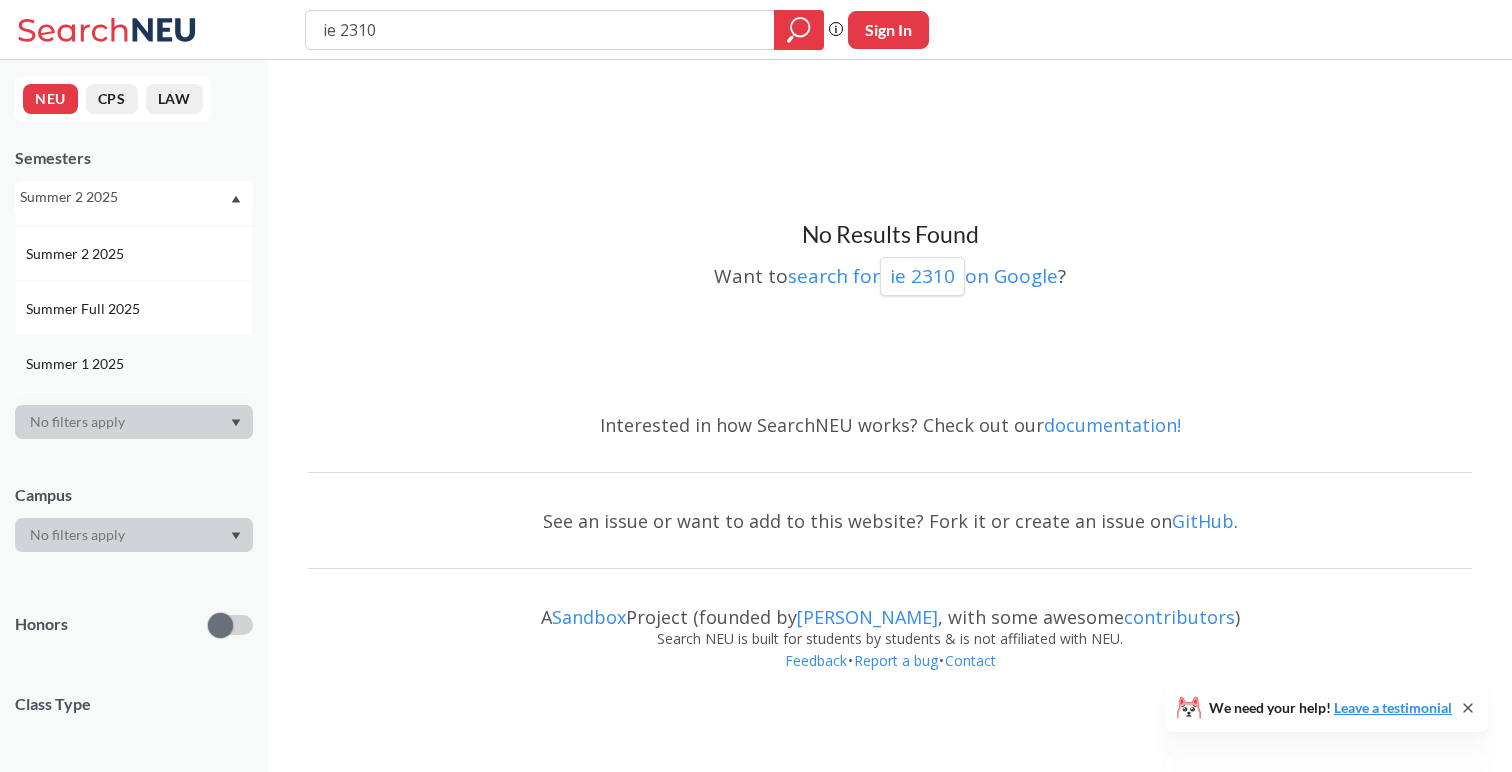 click on "Summer 1 2025" at bounding box center (139, 364) 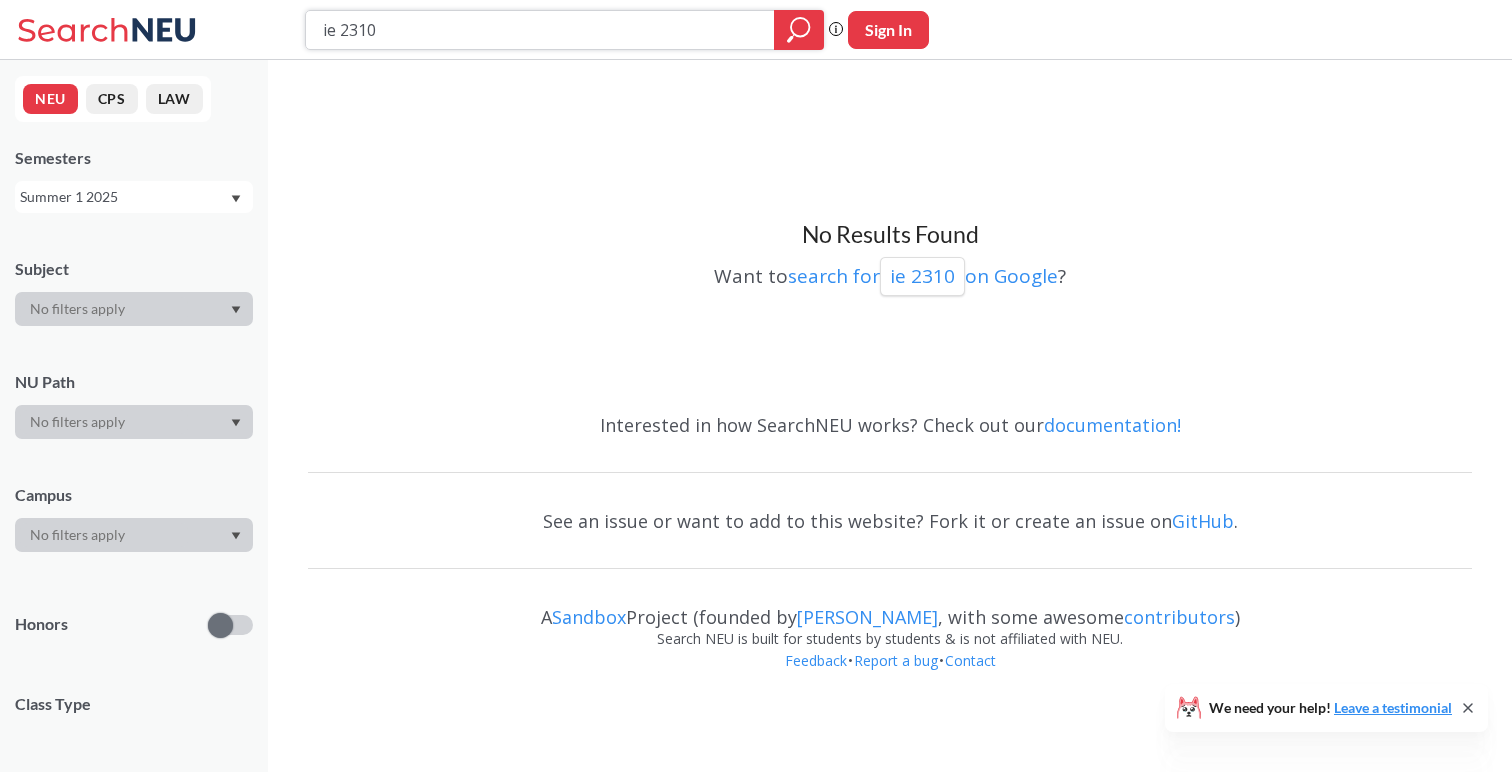 drag, startPoint x: 528, startPoint y: 17, endPoint x: 453, endPoint y: 32, distance: 76.48529 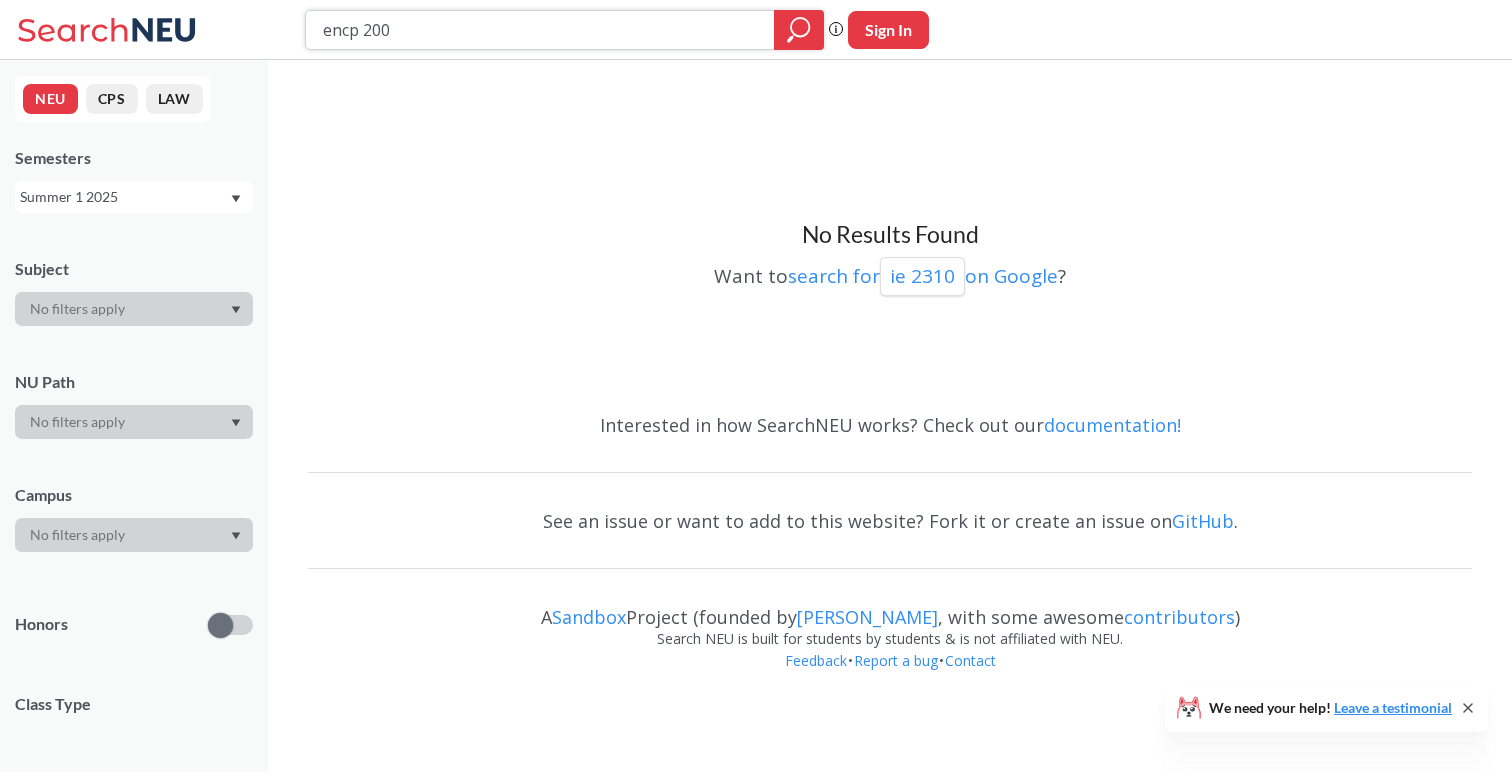 type on "encp 2000" 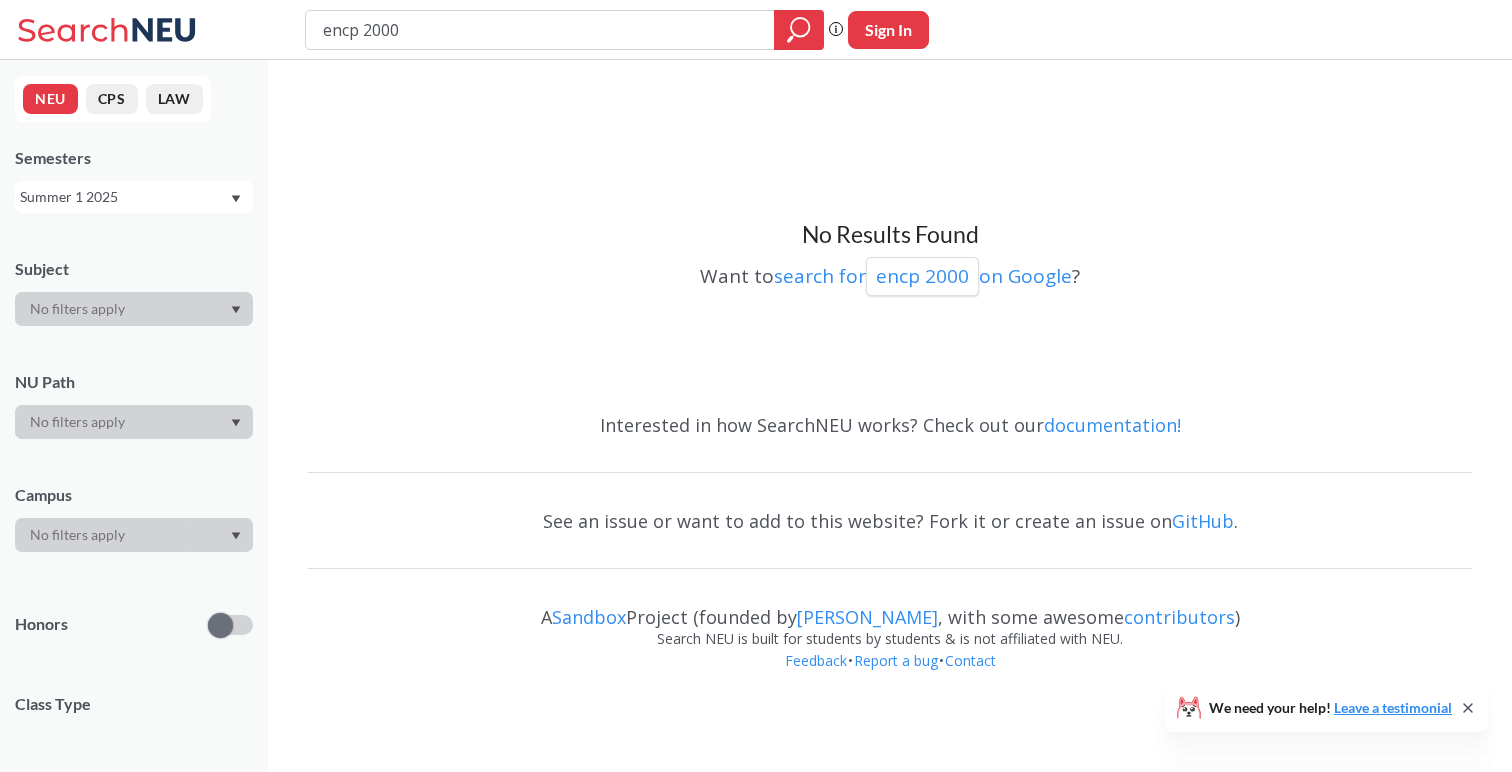 click on "Semesters Summer 1 2025" at bounding box center [134, 180] 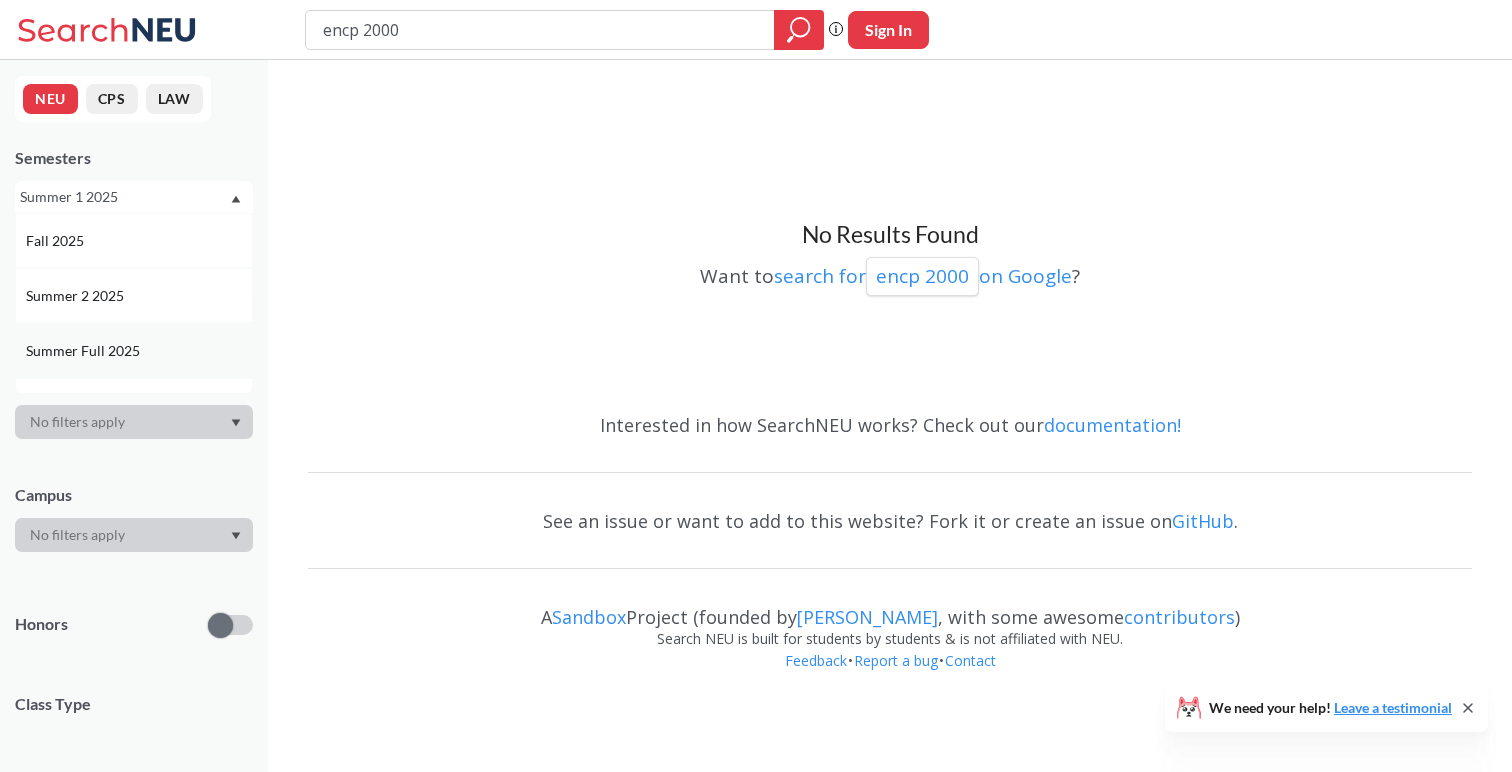 click on "Summer Full 2025" at bounding box center [134, 350] 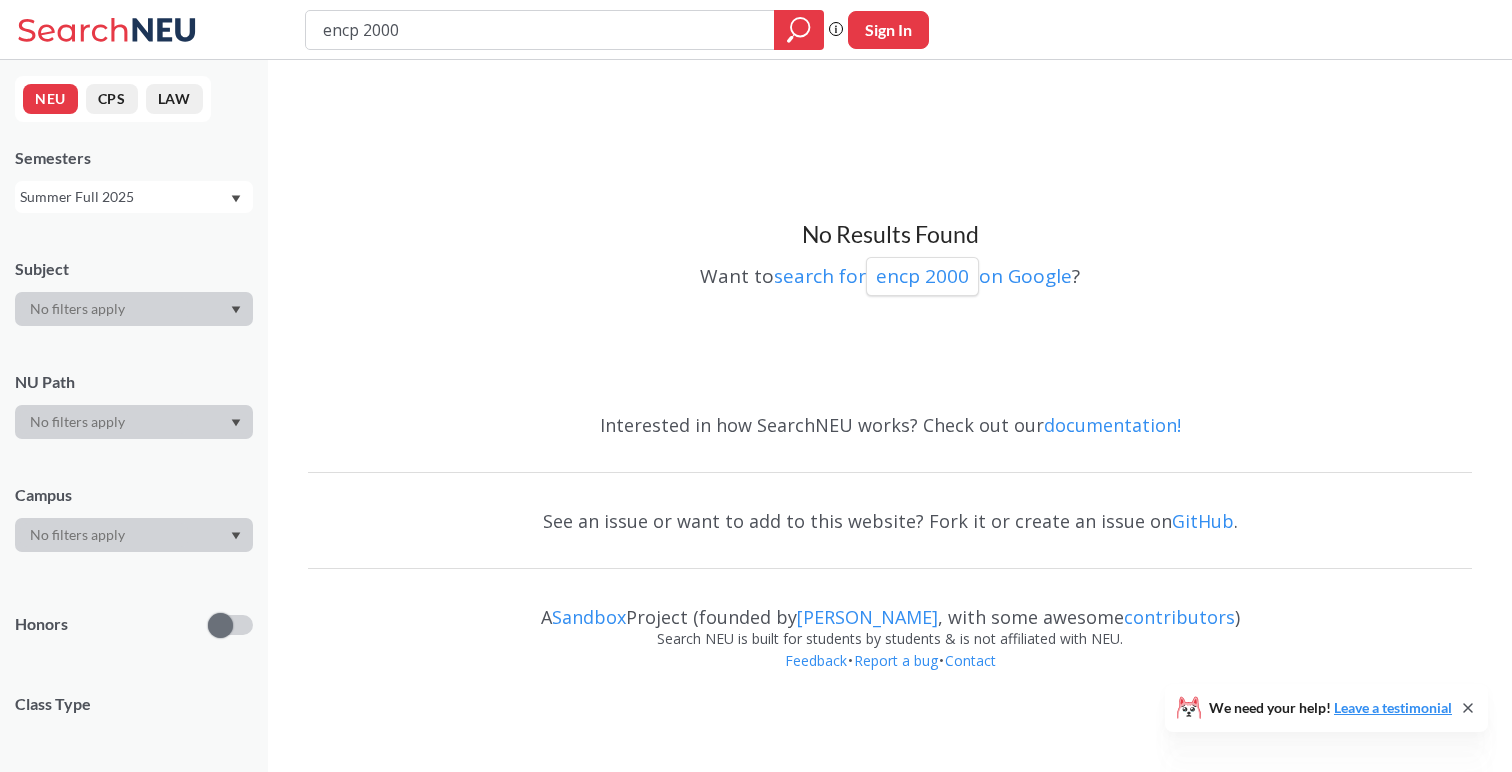 click on "Summer Full 2025" at bounding box center [124, 197] 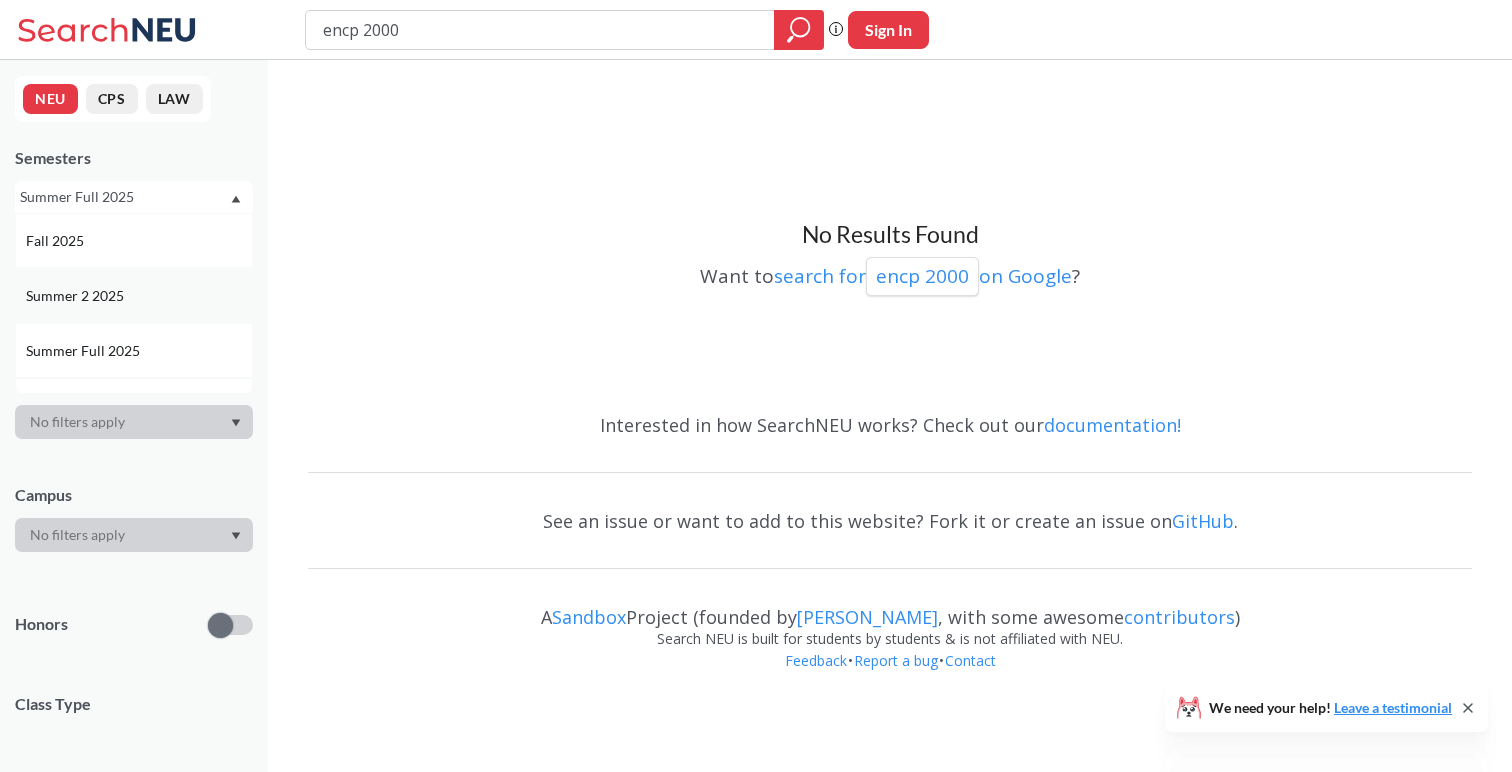 click on "Summer 2 2025" at bounding box center (139, 296) 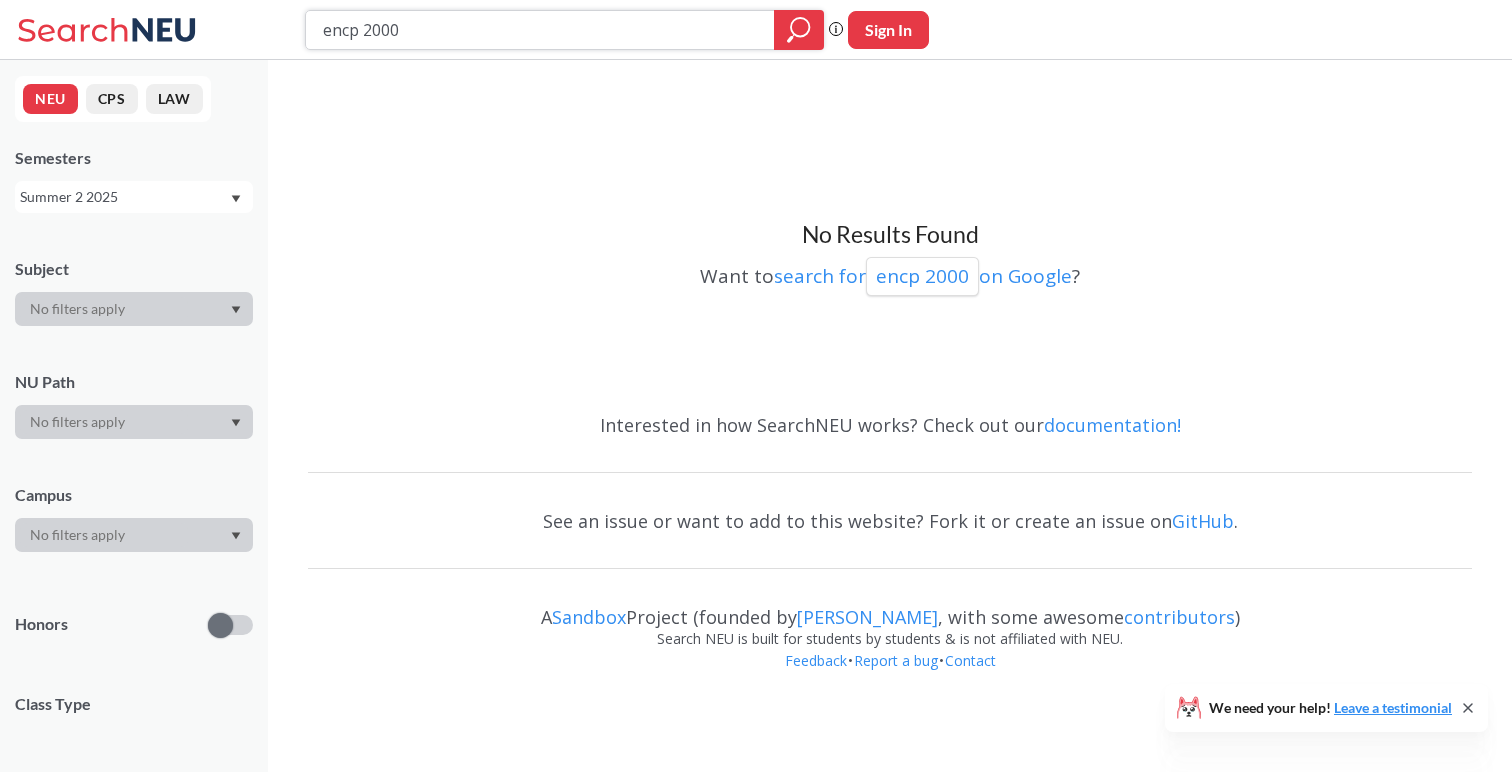 drag, startPoint x: 432, startPoint y: 24, endPoint x: 266, endPoint y: -25, distance: 173.0809 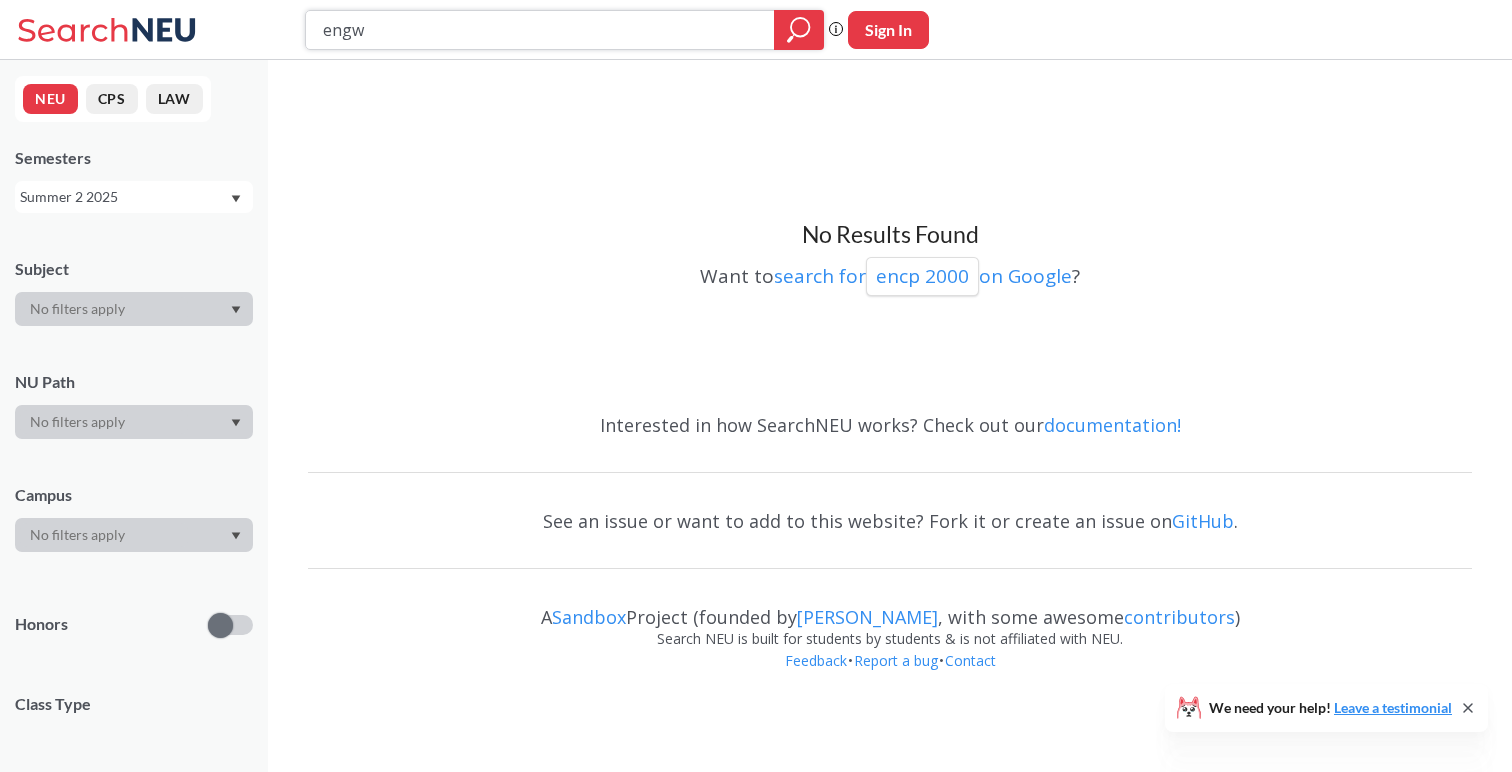 paste on "3302" 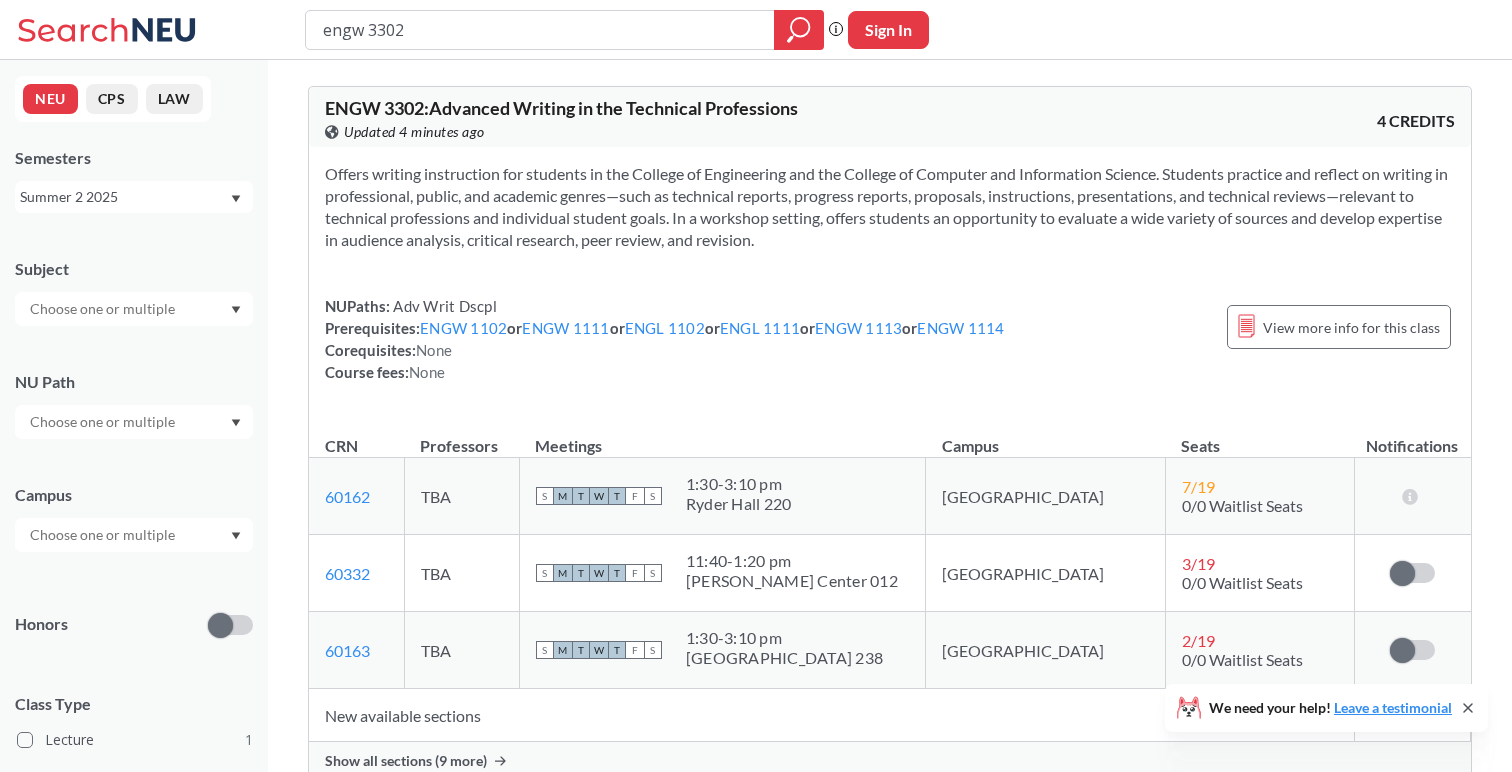 click on "Summer 2 2025" at bounding box center (124, 197) 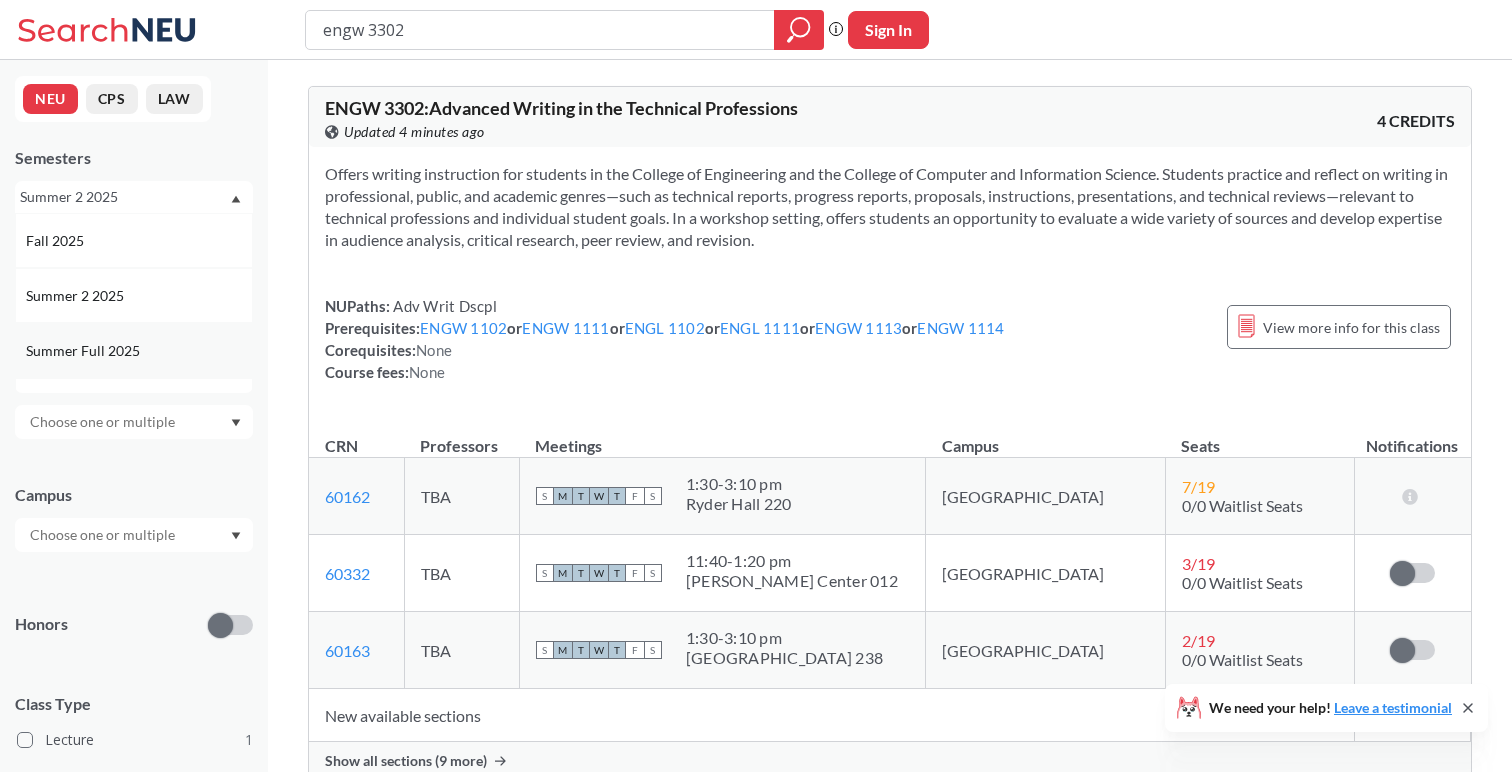 click on "Summer Full 2025" at bounding box center [139, 351] 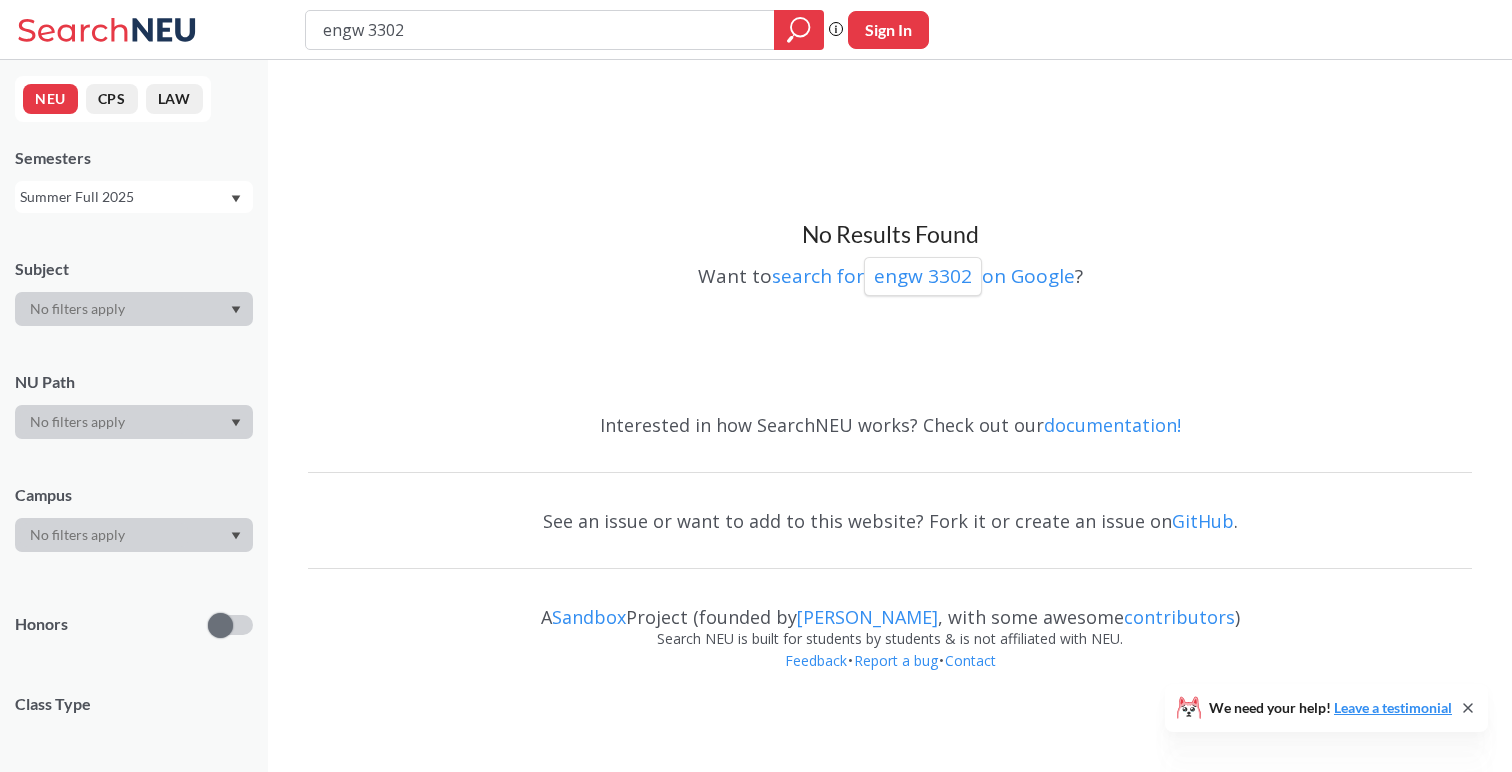 click on "Semesters Summer Full 2025" at bounding box center (134, 180) 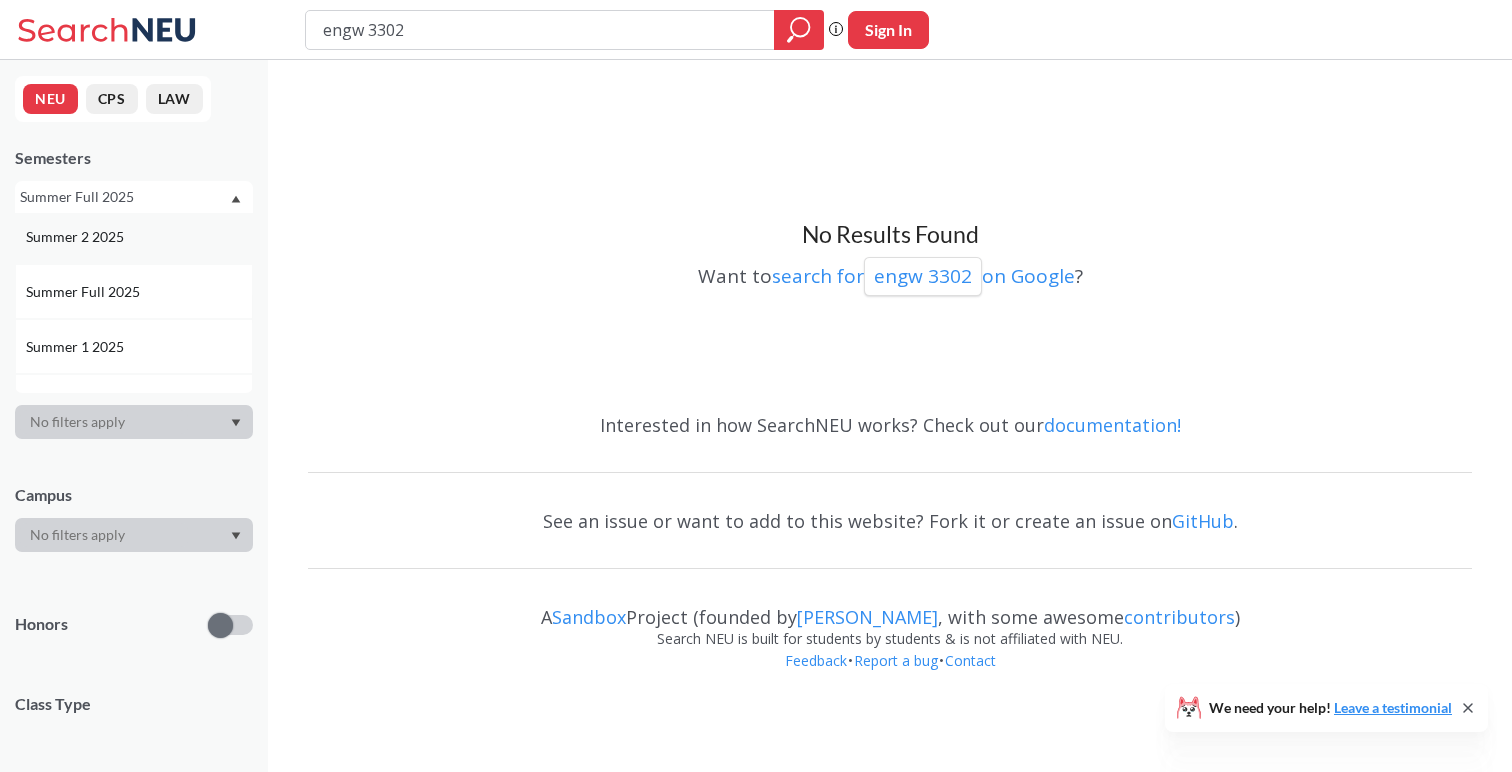 scroll, scrollTop: 61, scrollLeft: 0, axis: vertical 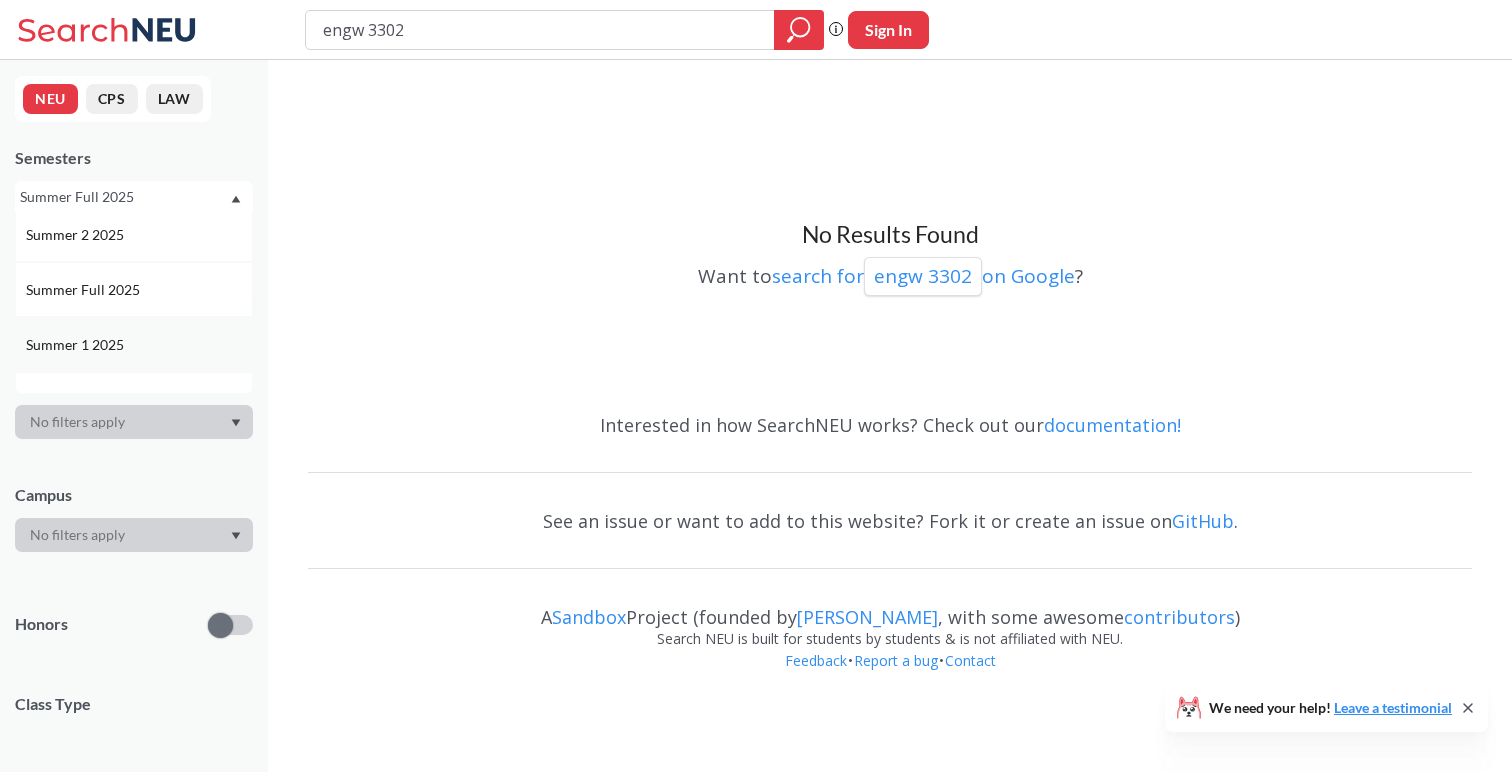 click on "Summer 1 2025" at bounding box center [139, 345] 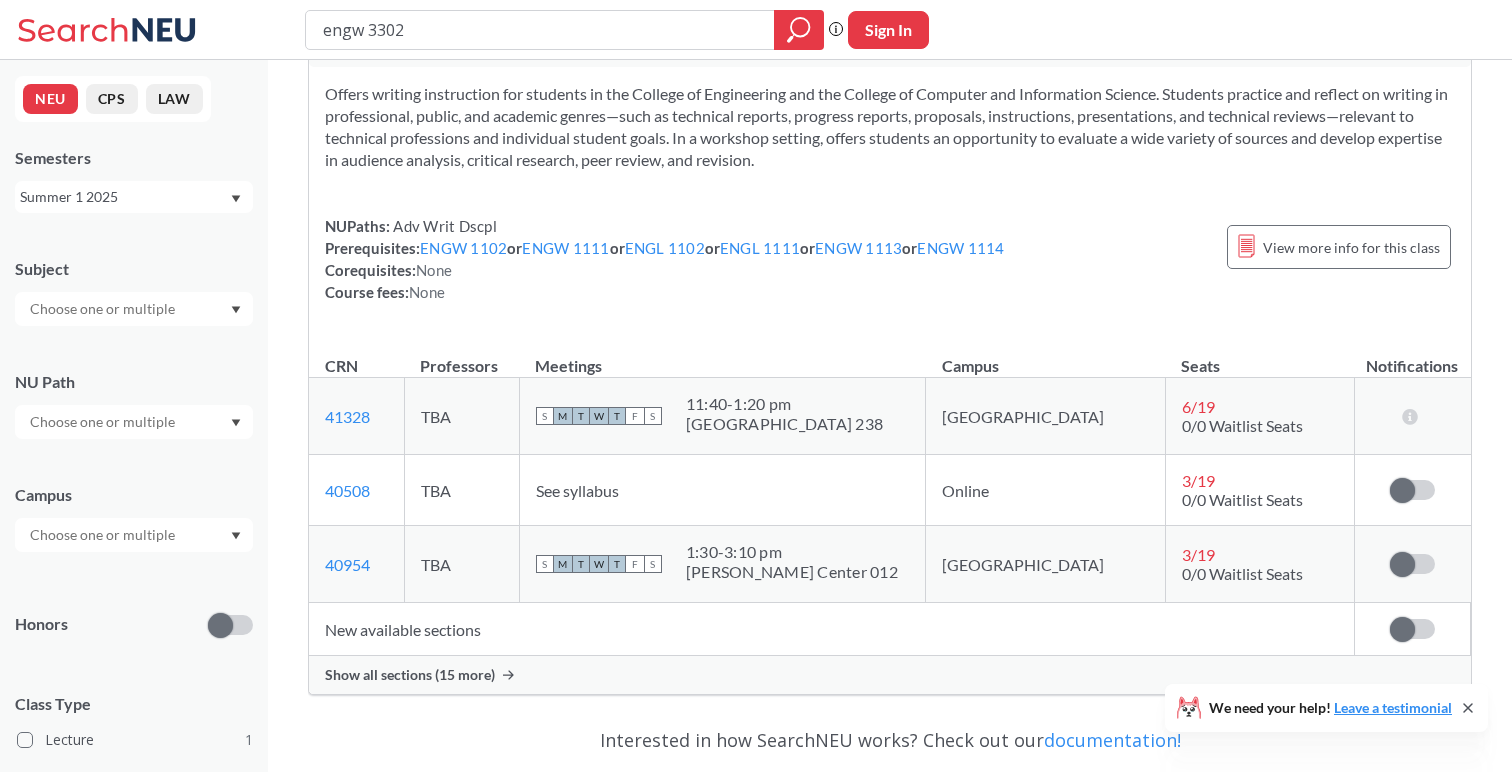 scroll, scrollTop: 83, scrollLeft: 0, axis: vertical 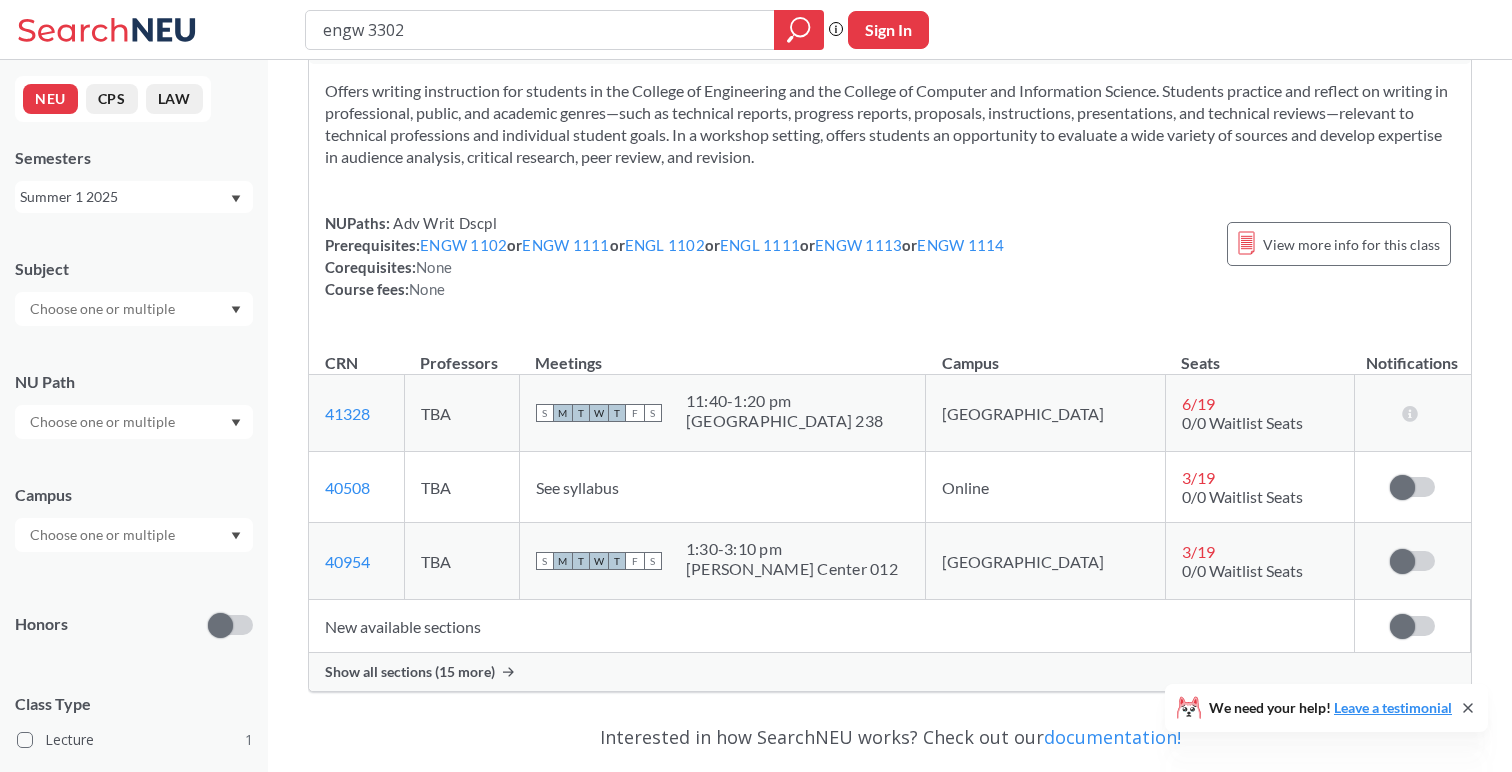 click on "Show all sections (15 more)" at bounding box center [410, 672] 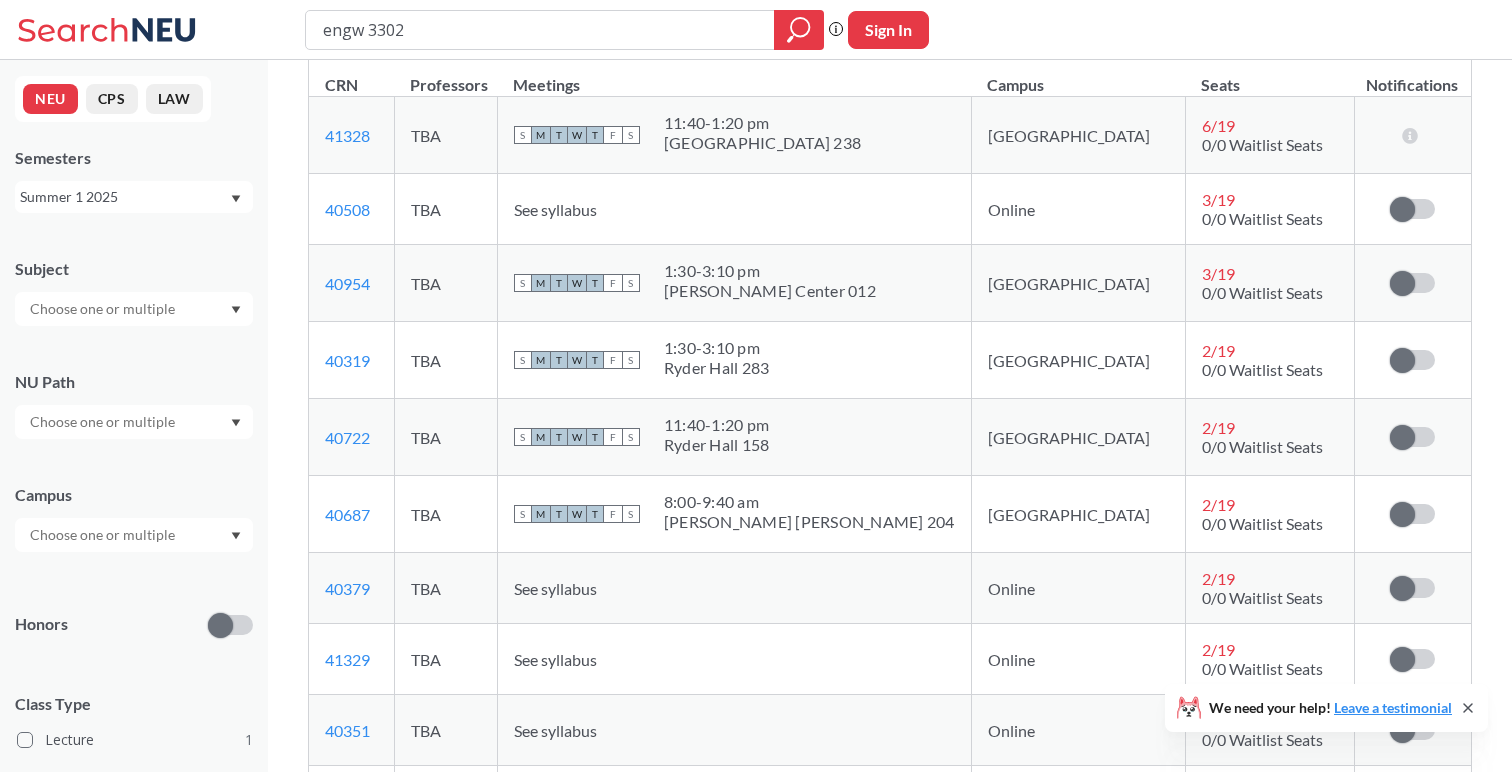 scroll, scrollTop: 352, scrollLeft: 0, axis: vertical 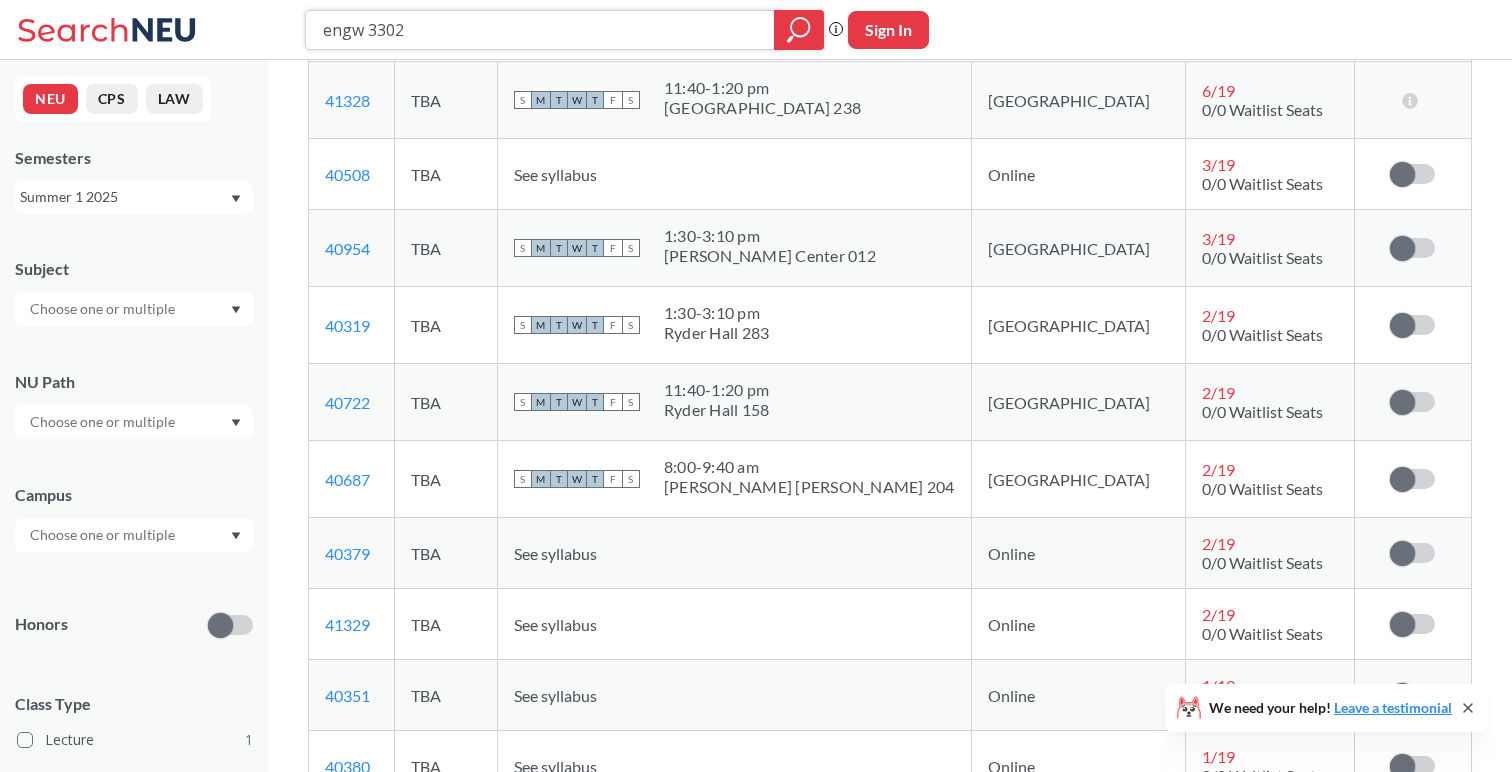 click on "engw 3302" at bounding box center [540, 30] 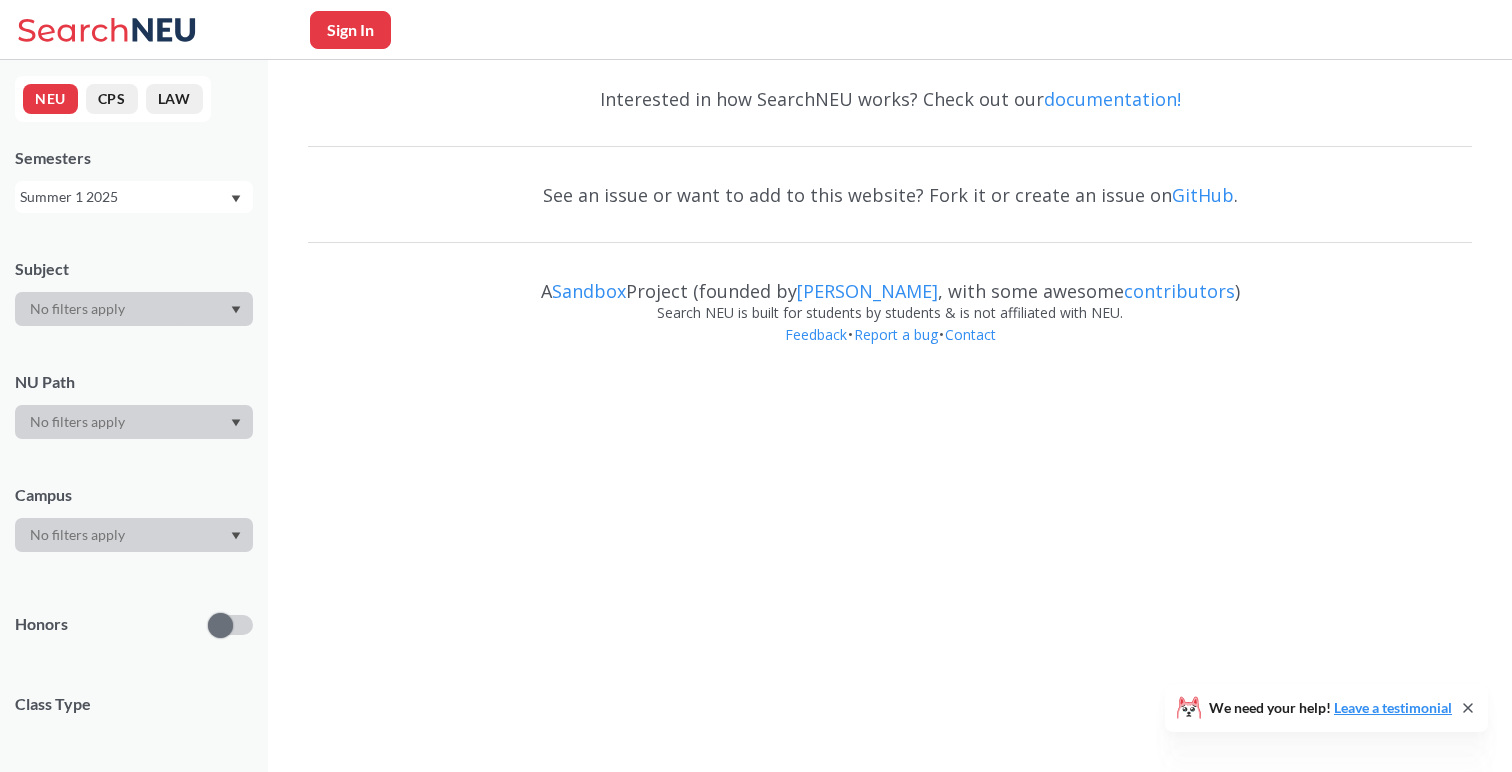 scroll, scrollTop: 0, scrollLeft: 0, axis: both 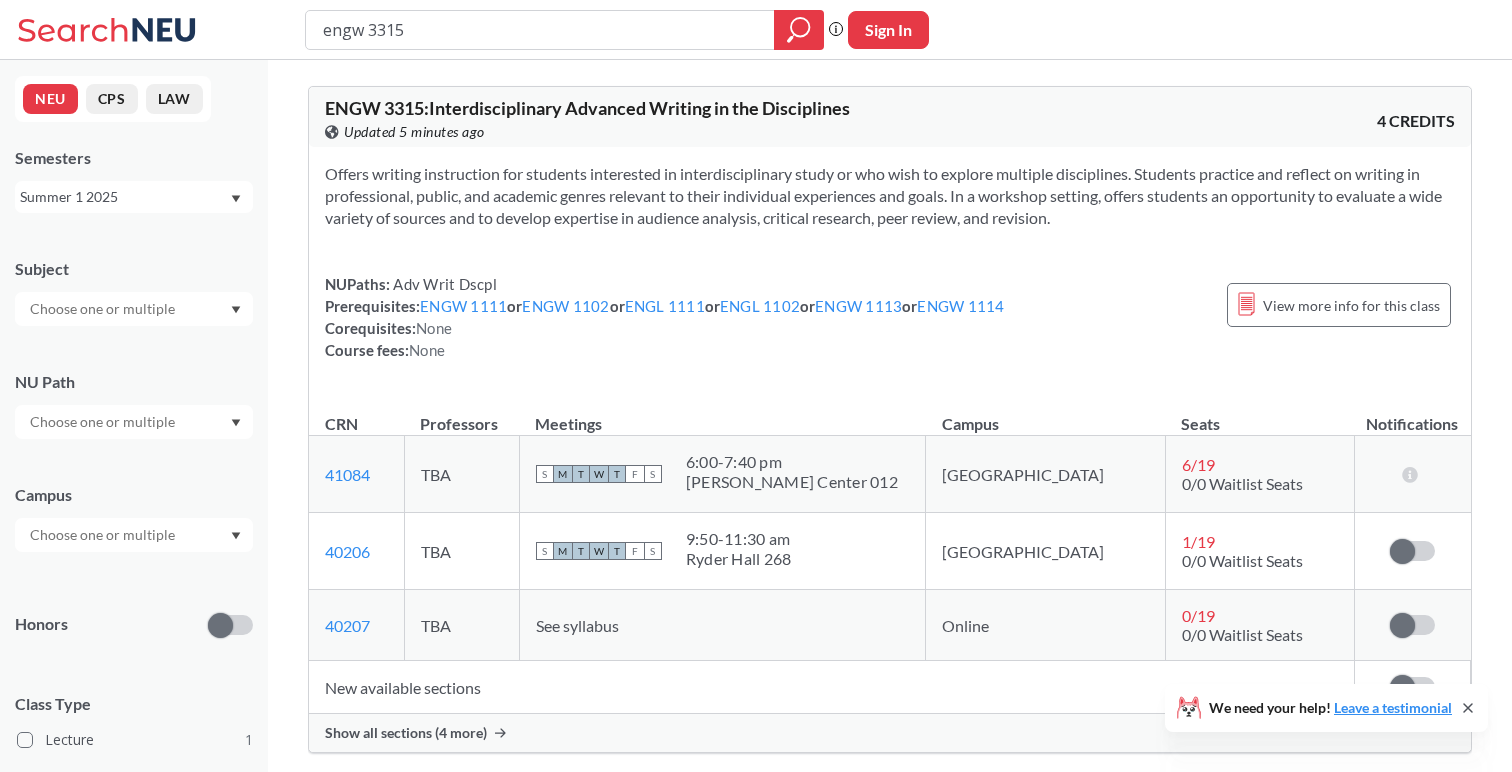 click on "Show all sections (4 more)" at bounding box center [406, 733] 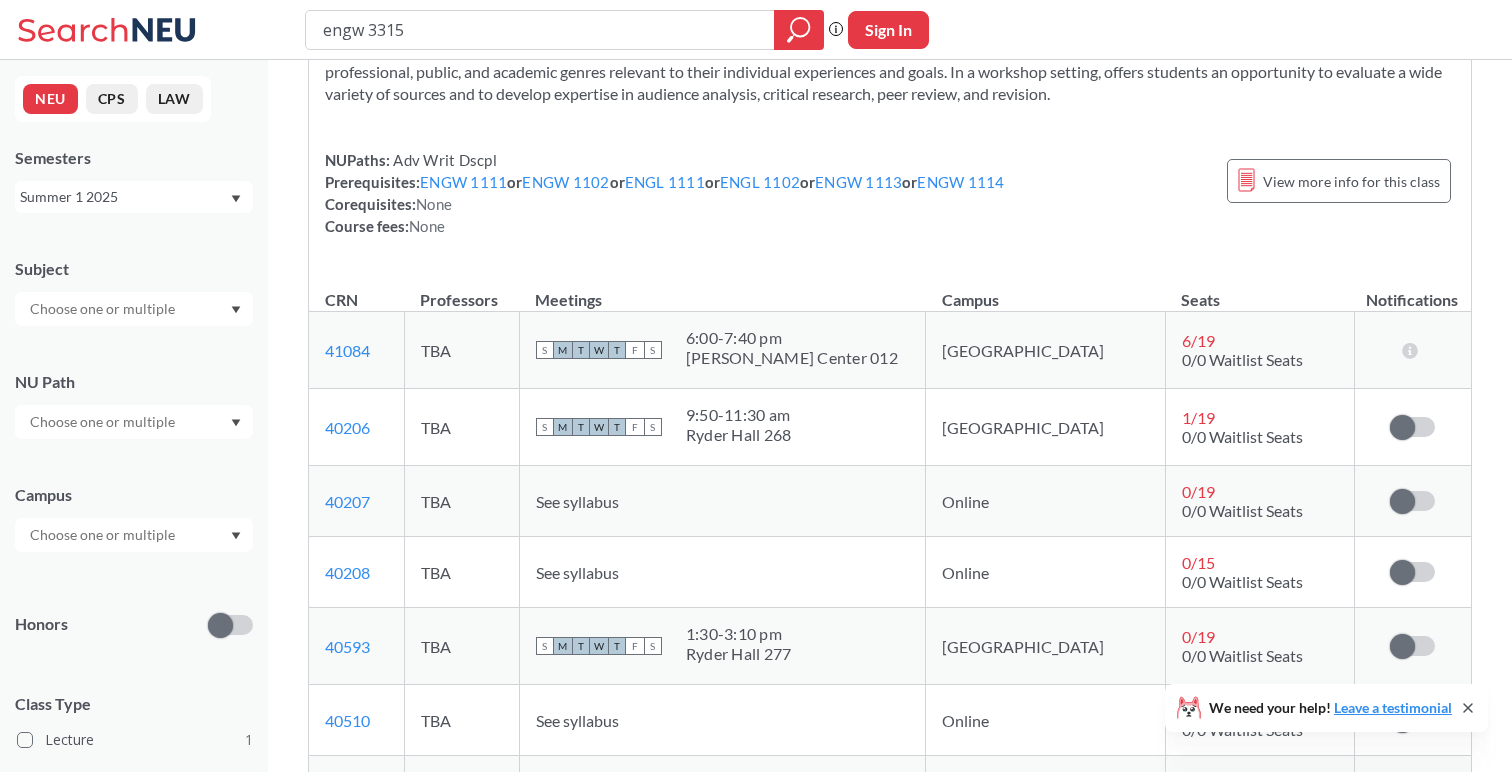 scroll, scrollTop: 0, scrollLeft: 0, axis: both 